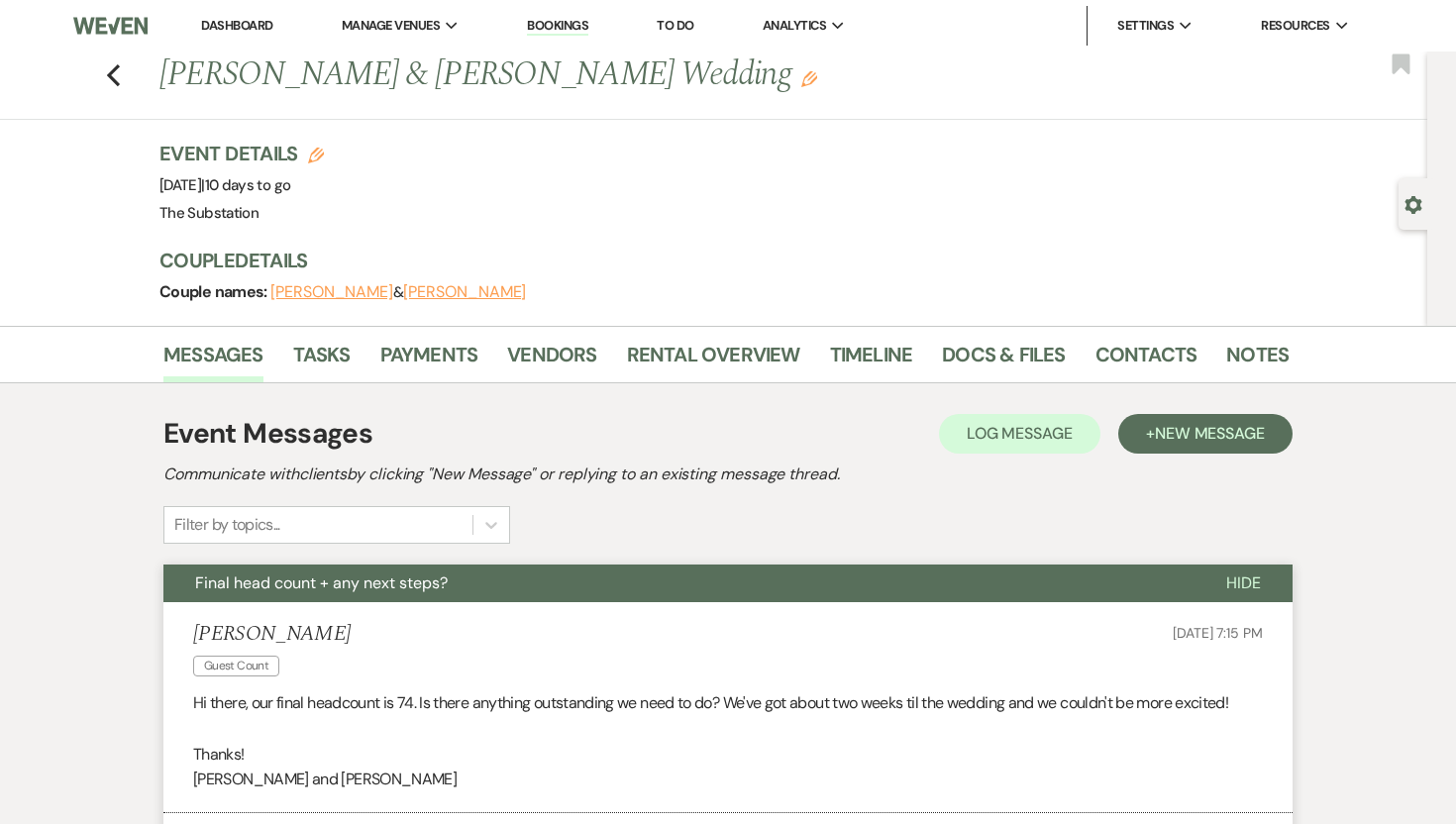 scroll, scrollTop: 196, scrollLeft: 0, axis: vertical 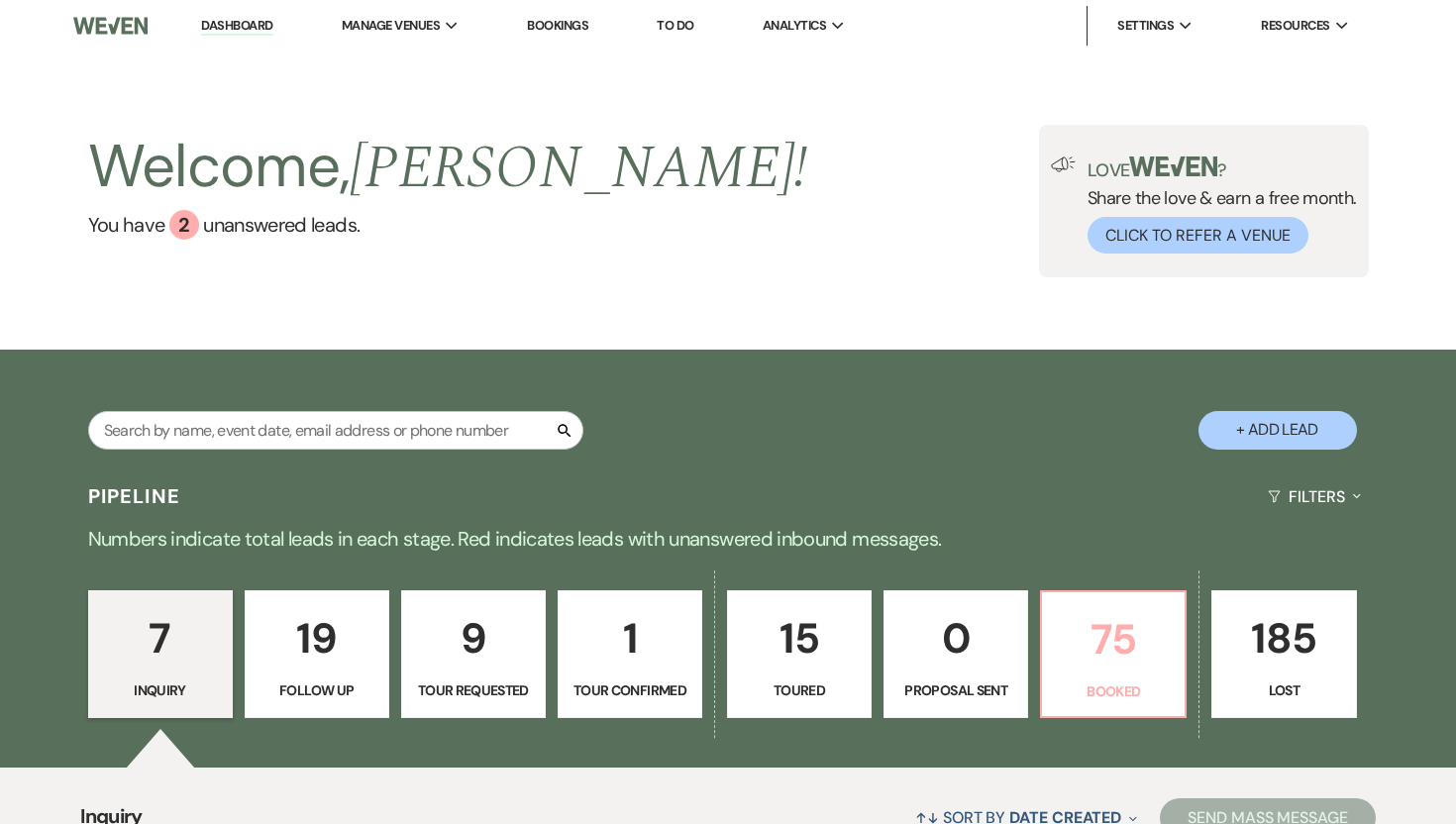 click on "Booked" at bounding box center [1113, 691] 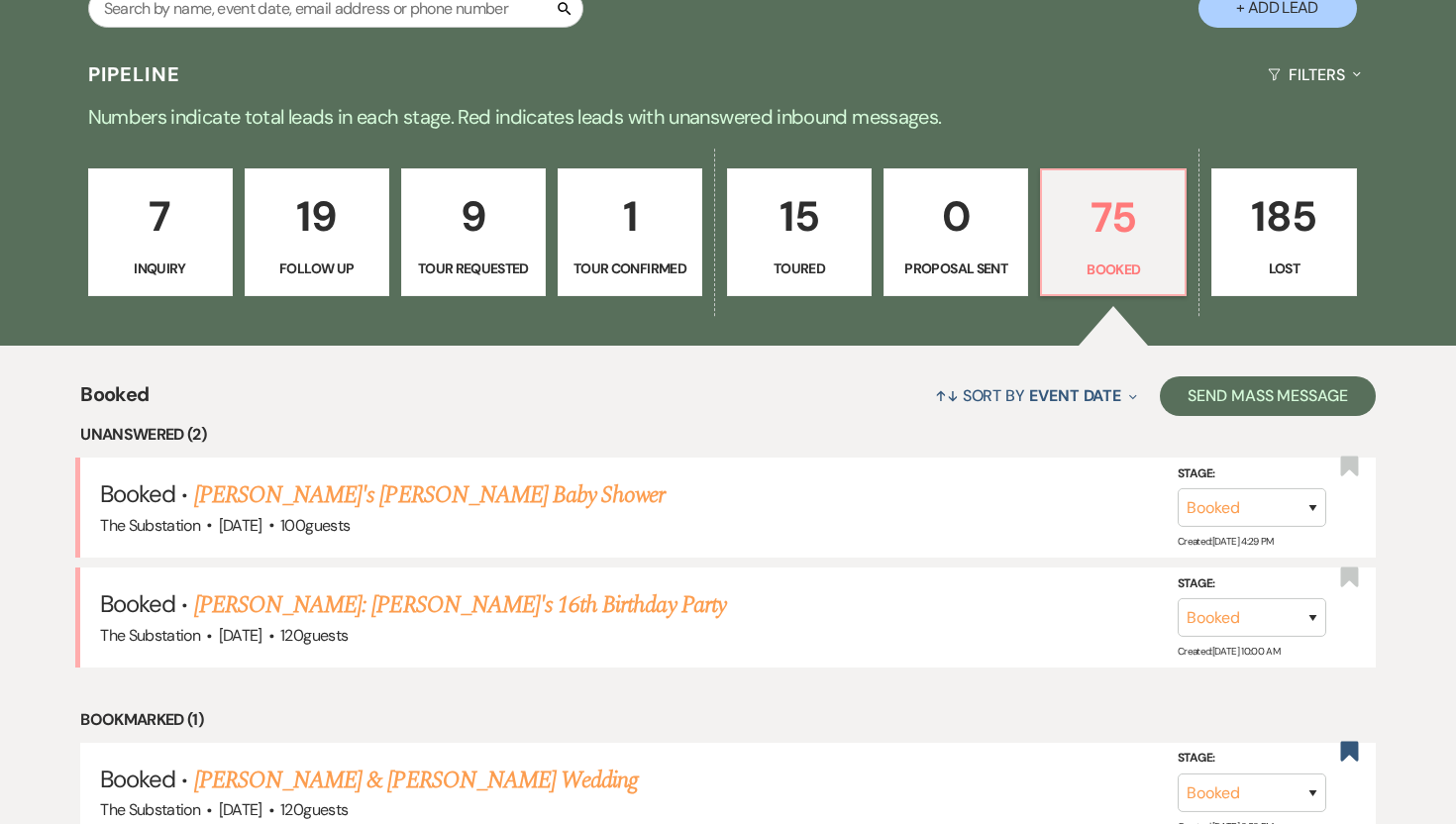 scroll, scrollTop: 762, scrollLeft: 0, axis: vertical 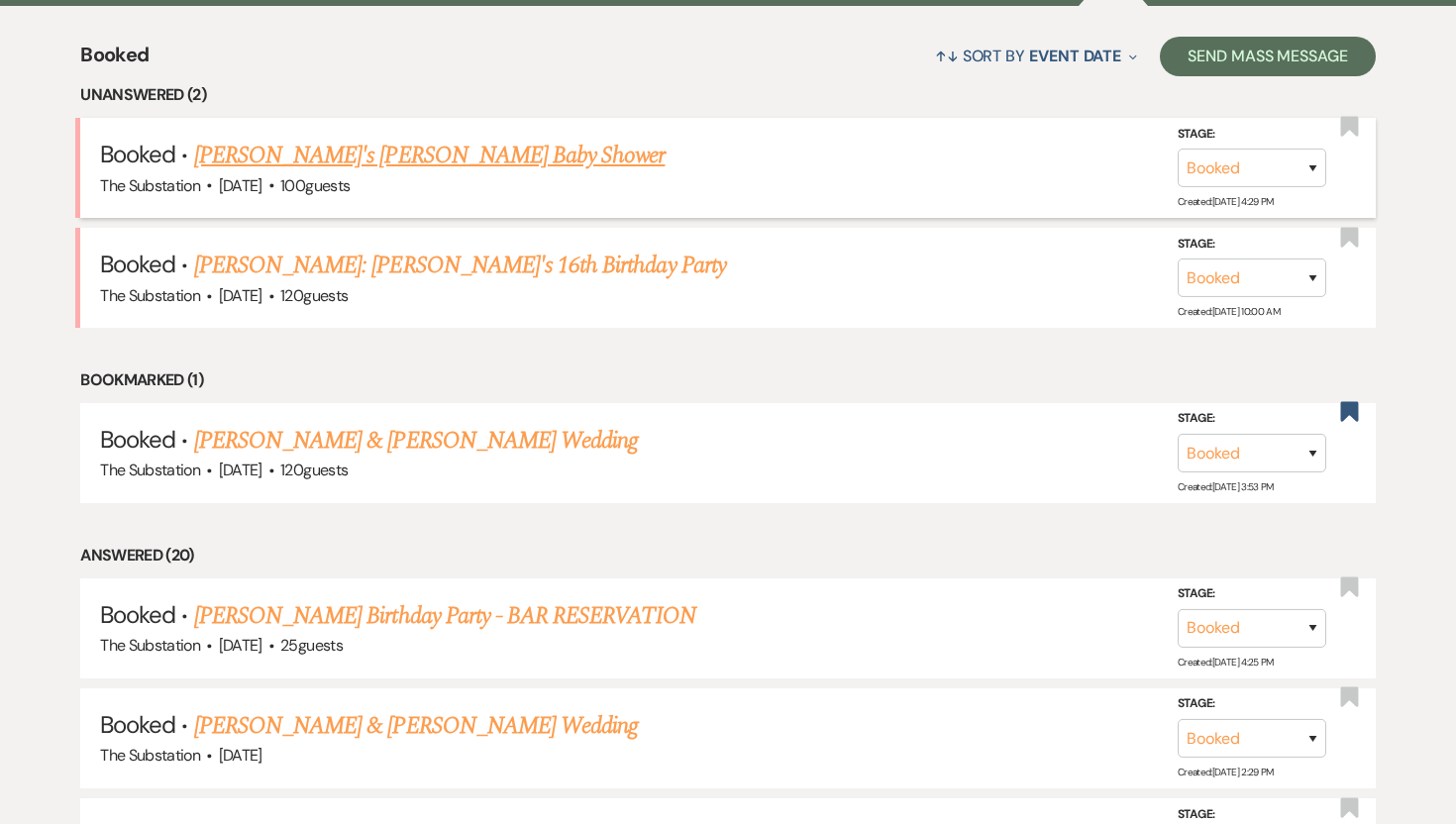 click on "[PERSON_NAME]'s [PERSON_NAME] Baby Shower" at bounding box center [430, 155] 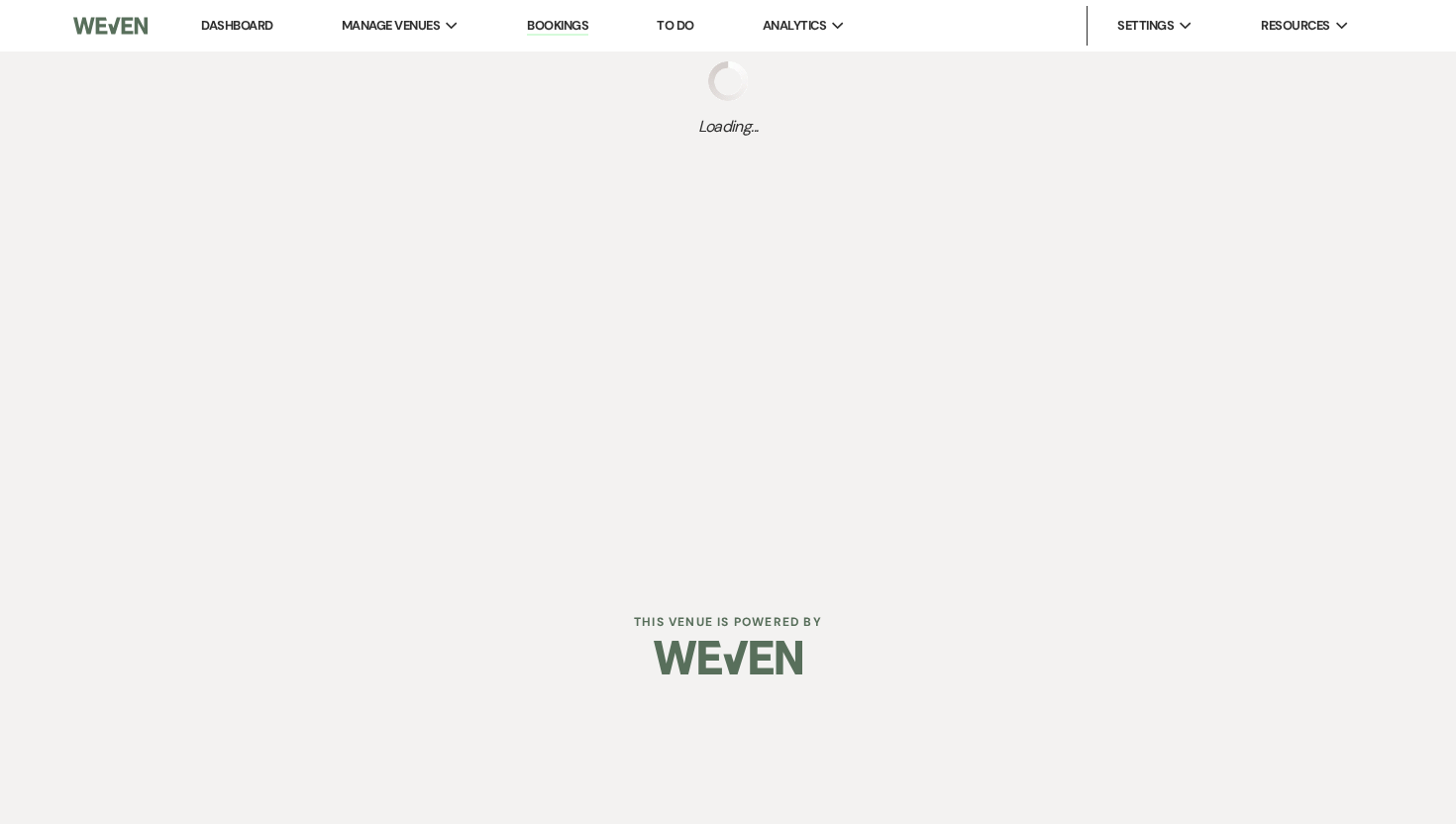 scroll, scrollTop: 0, scrollLeft: 0, axis: both 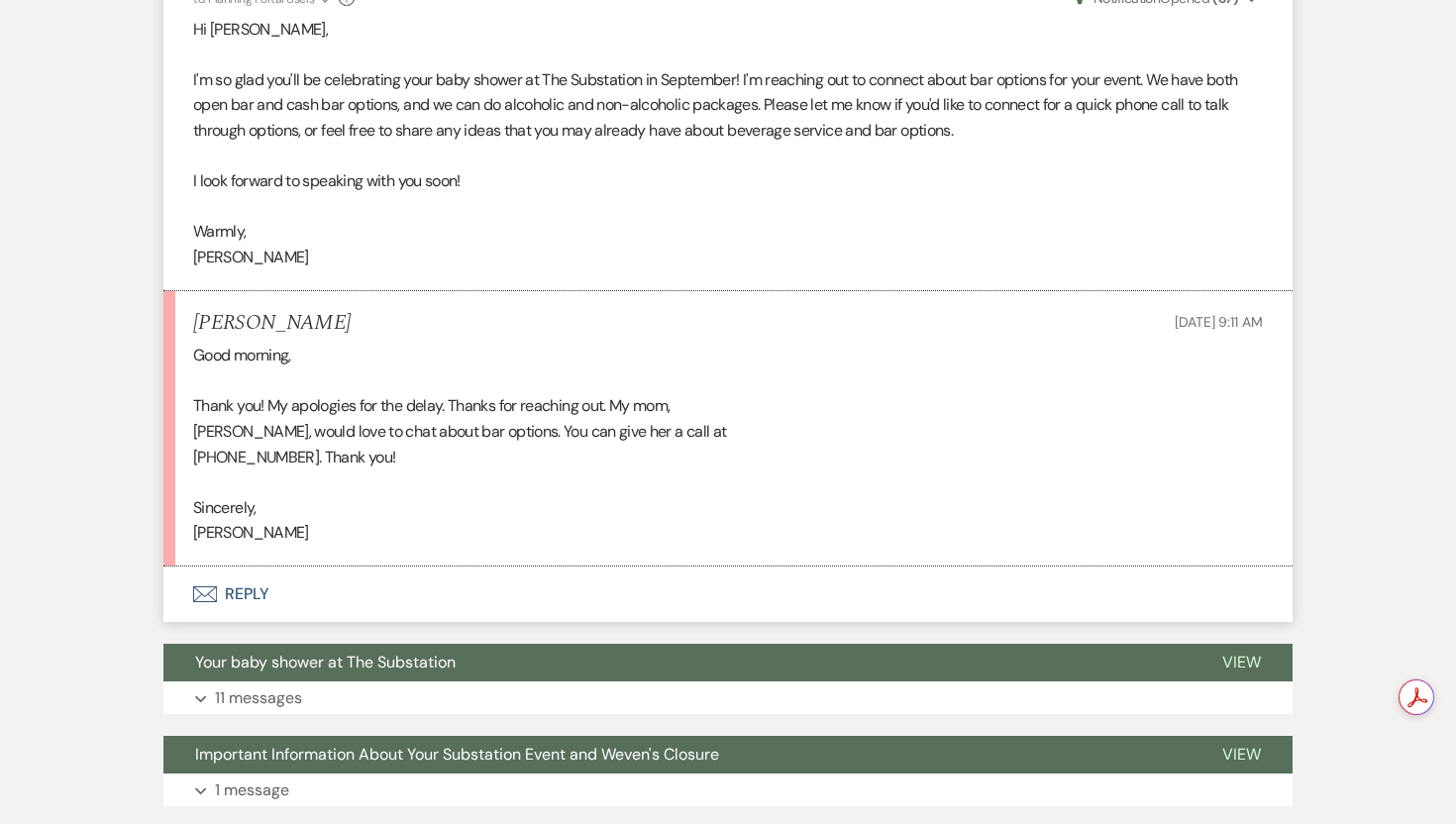 click on "Envelope Reply" at bounding box center (728, 594) 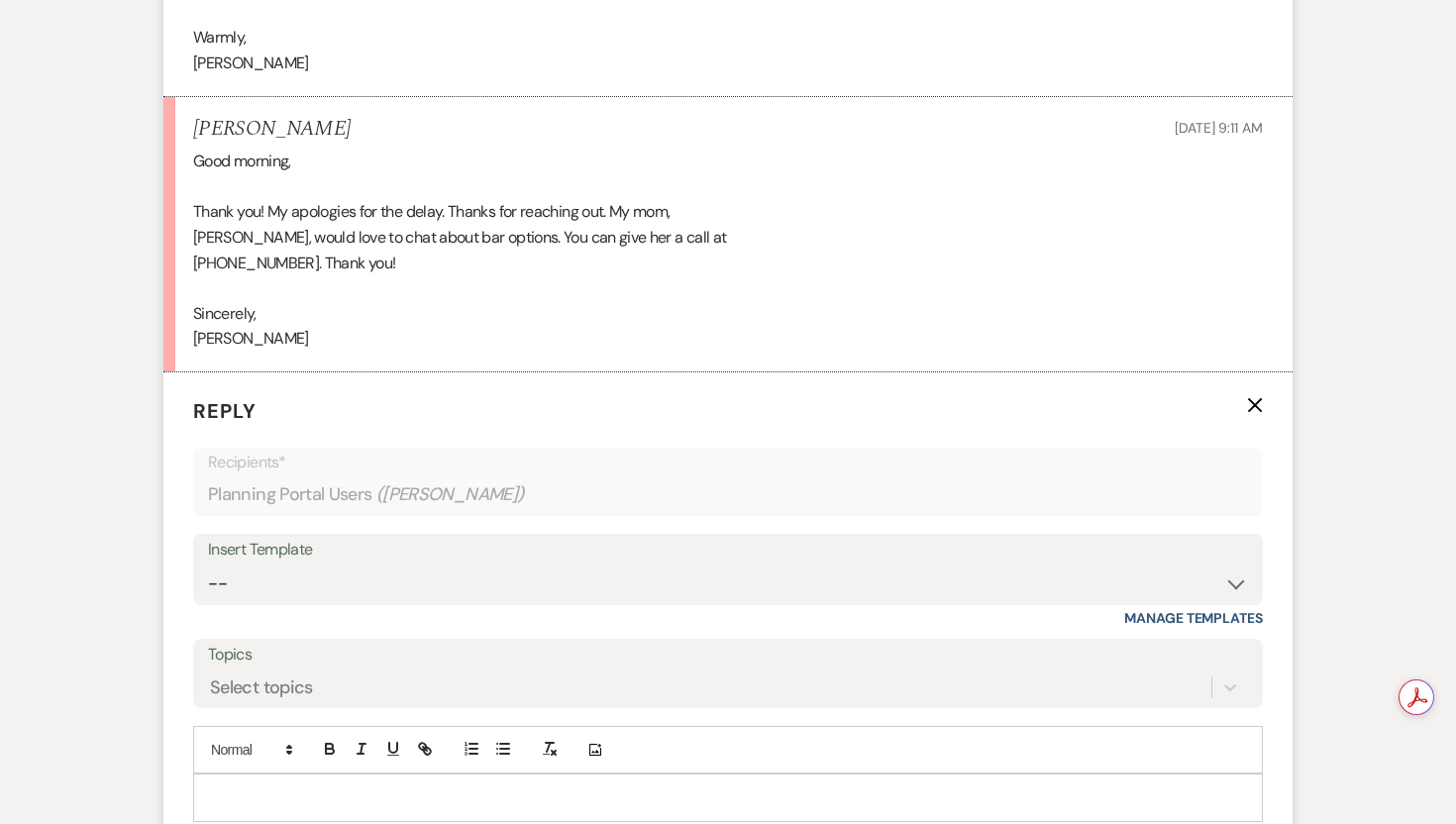 scroll, scrollTop: 867, scrollLeft: 0, axis: vertical 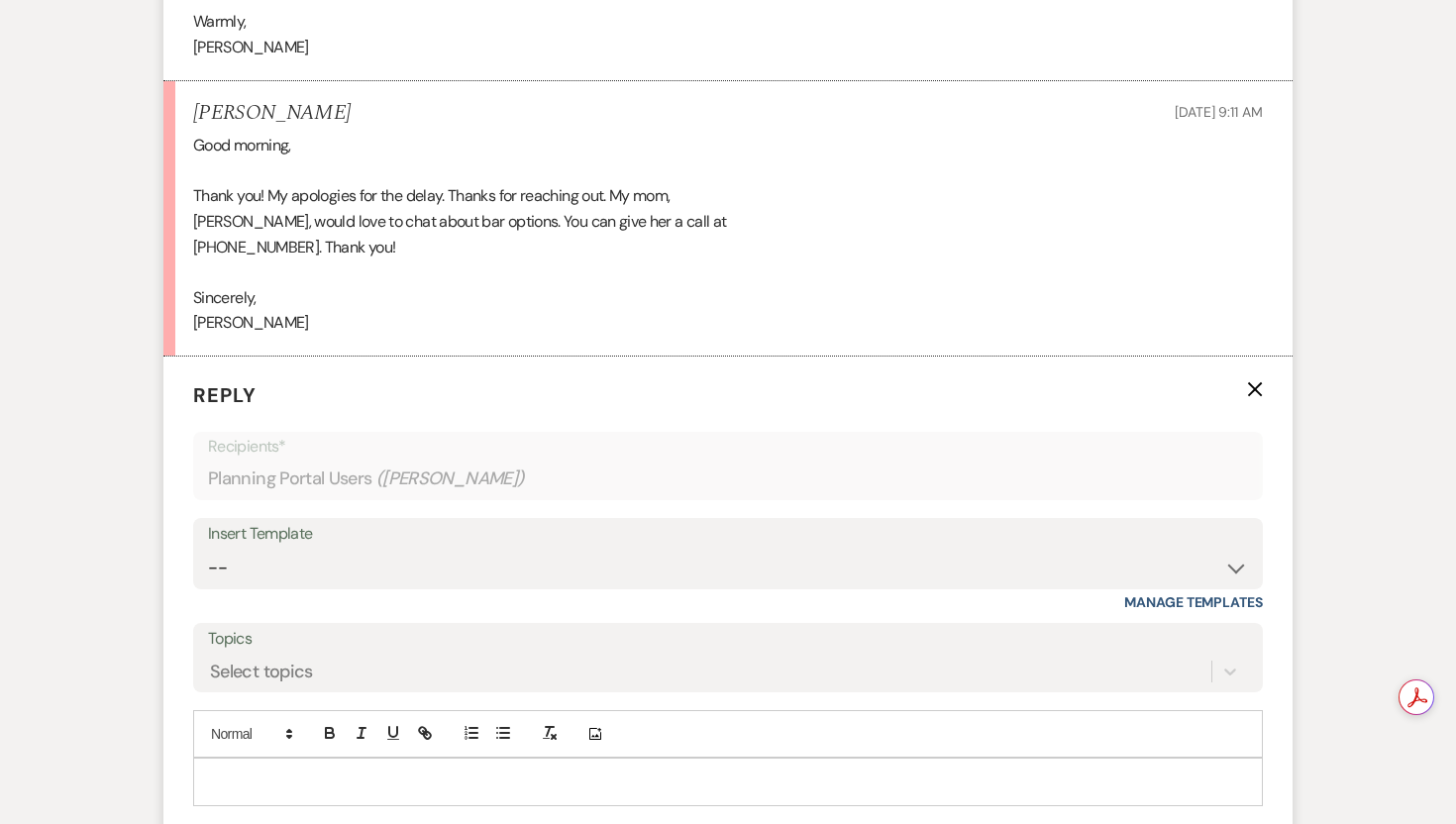 click at bounding box center [728, 781] 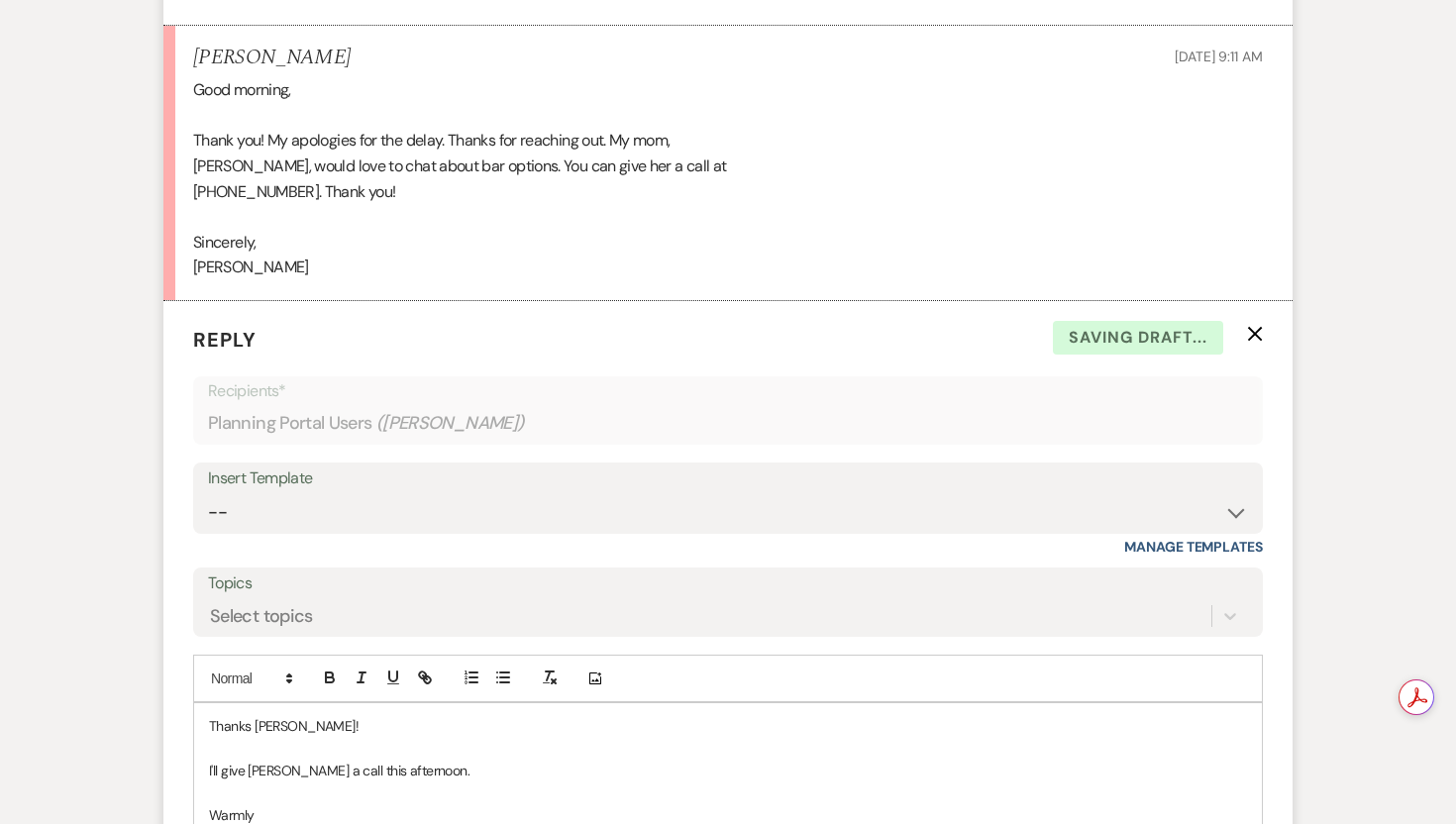 scroll, scrollTop: 944, scrollLeft: 0, axis: vertical 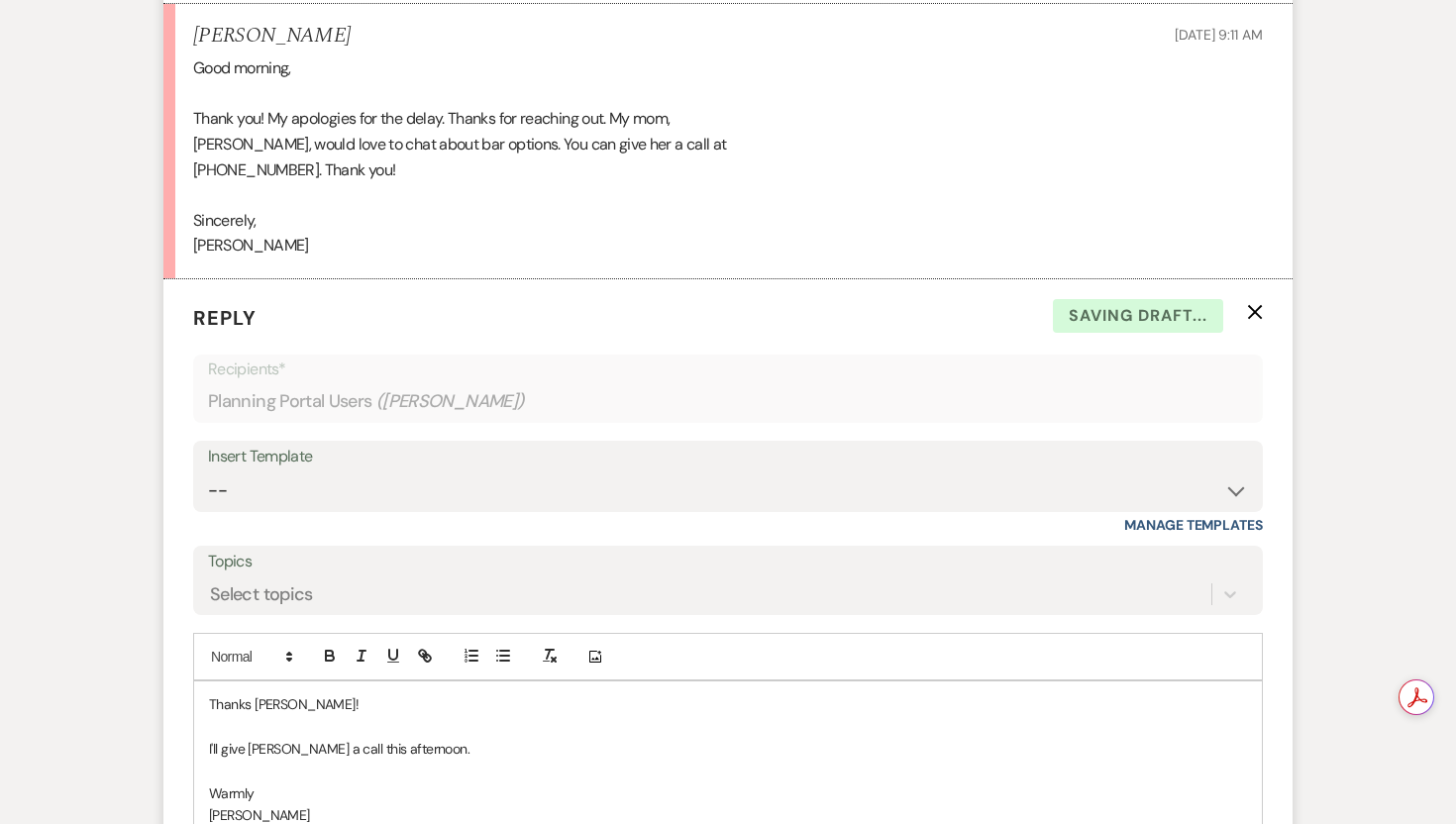 click on "Warmly" at bounding box center [728, 793] 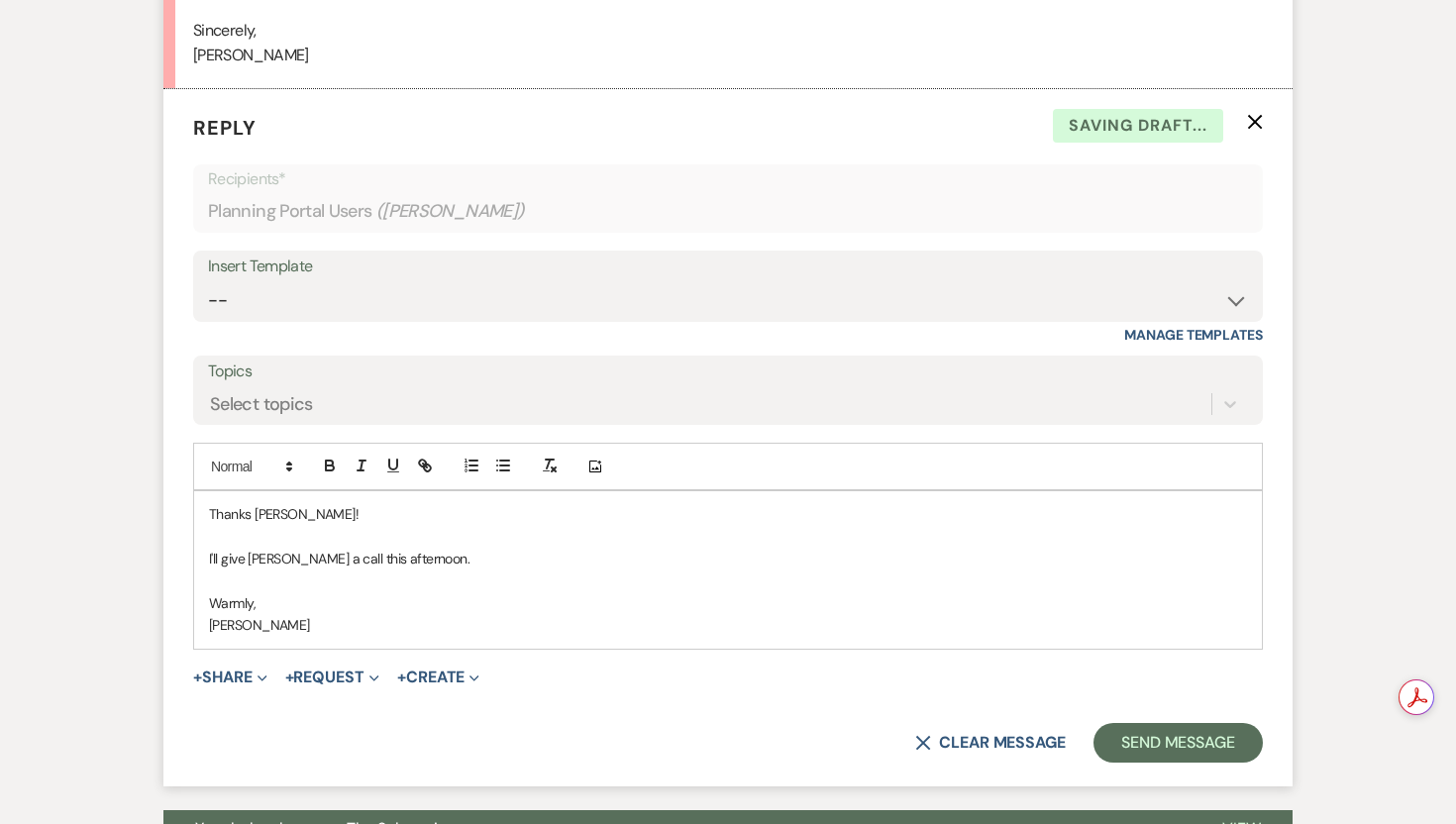 scroll, scrollTop: 1165, scrollLeft: 0, axis: vertical 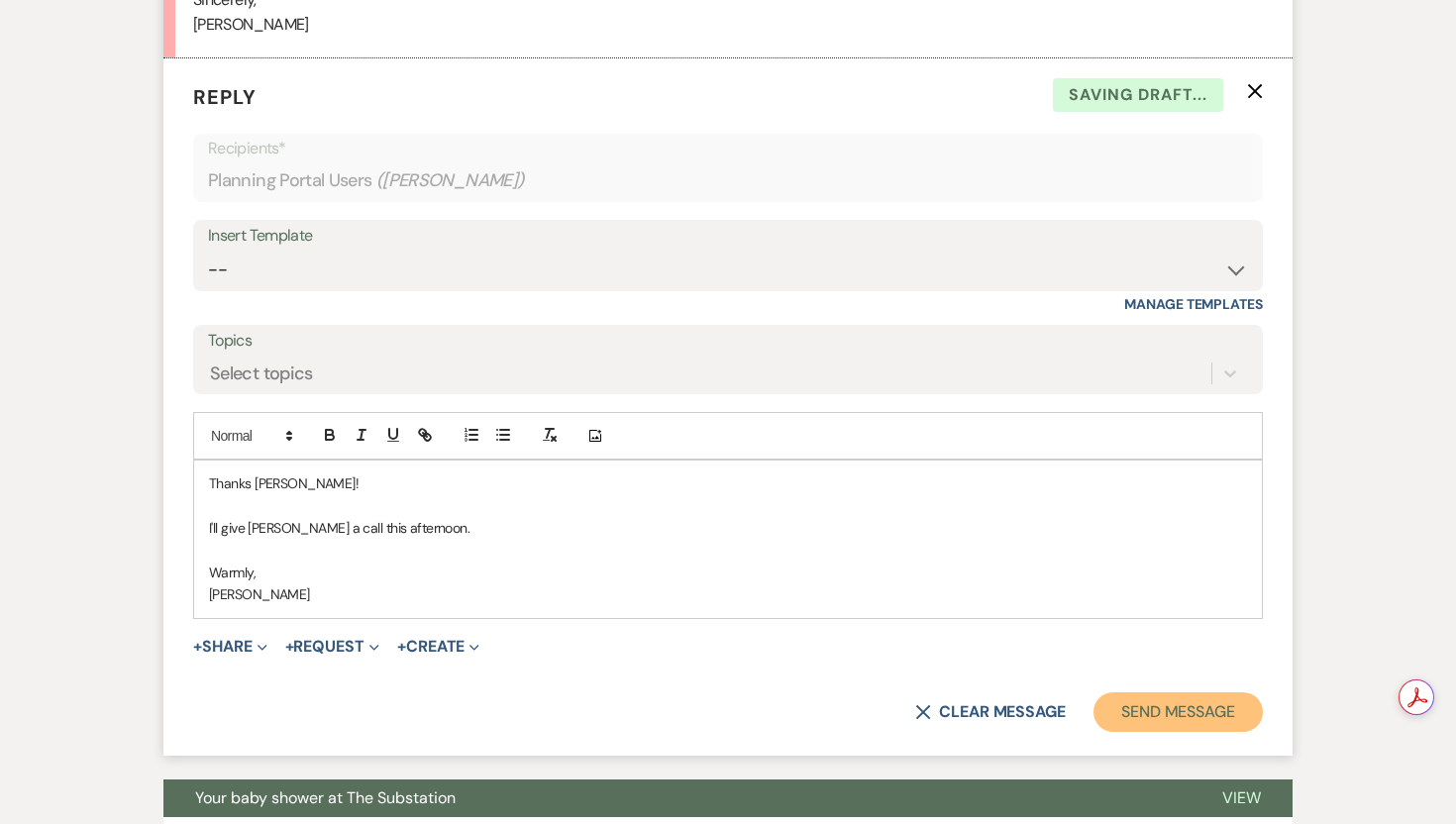 click on "Send Message" at bounding box center [1178, 712] 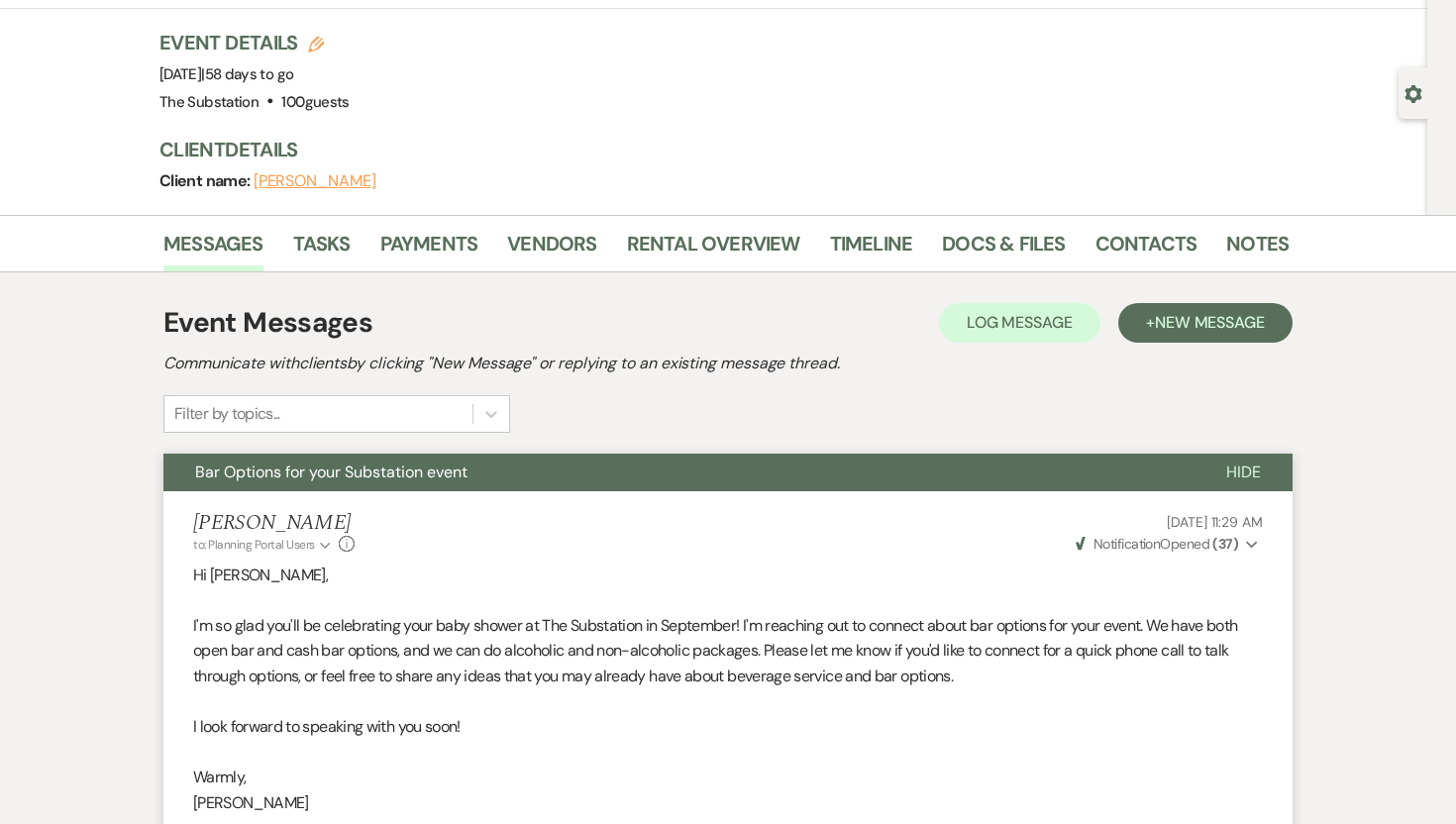 scroll, scrollTop: 0, scrollLeft: 0, axis: both 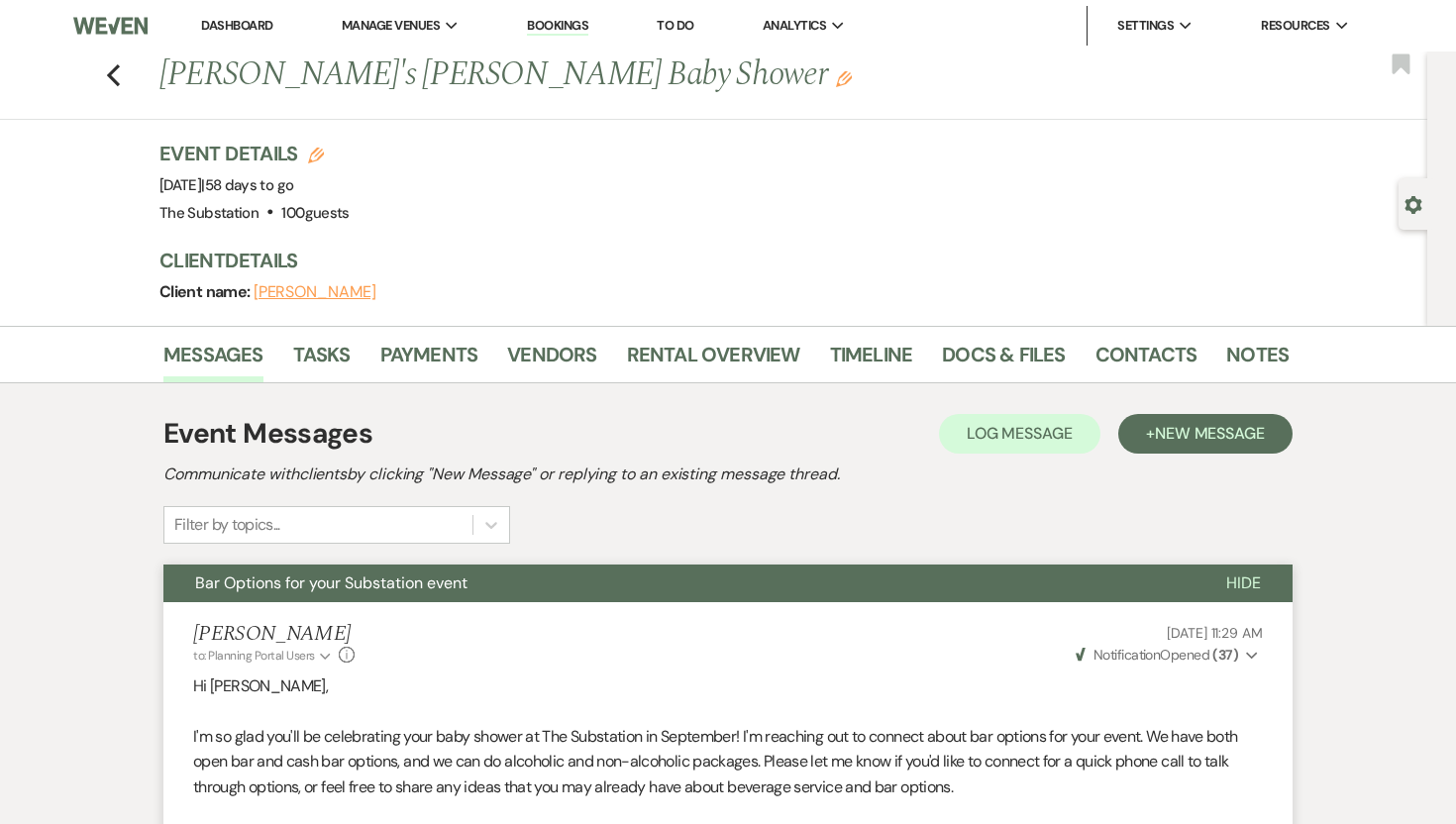 click on "Dashboard" at bounding box center (237, 25) 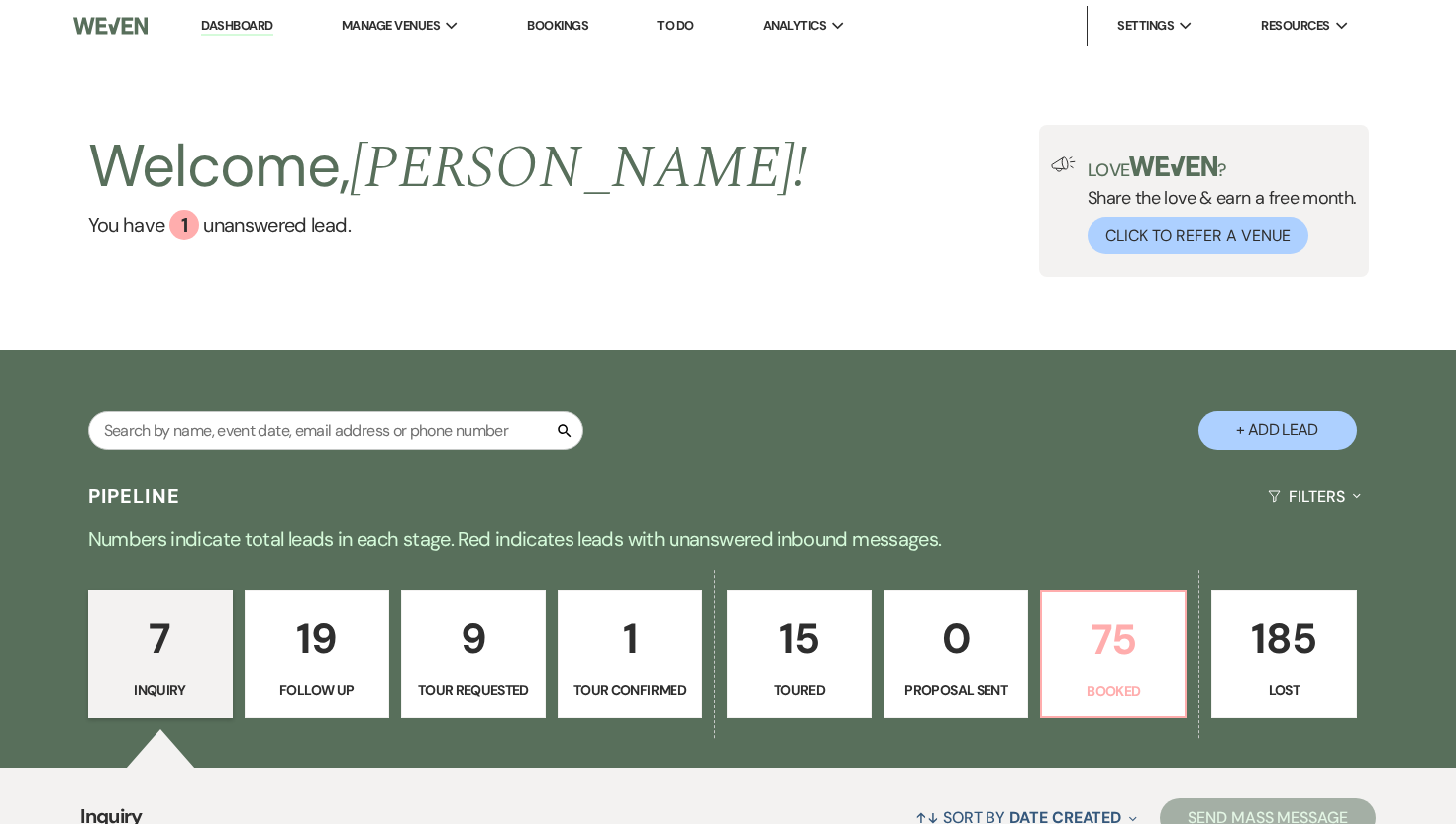 click on "75" at bounding box center (1113, 639) 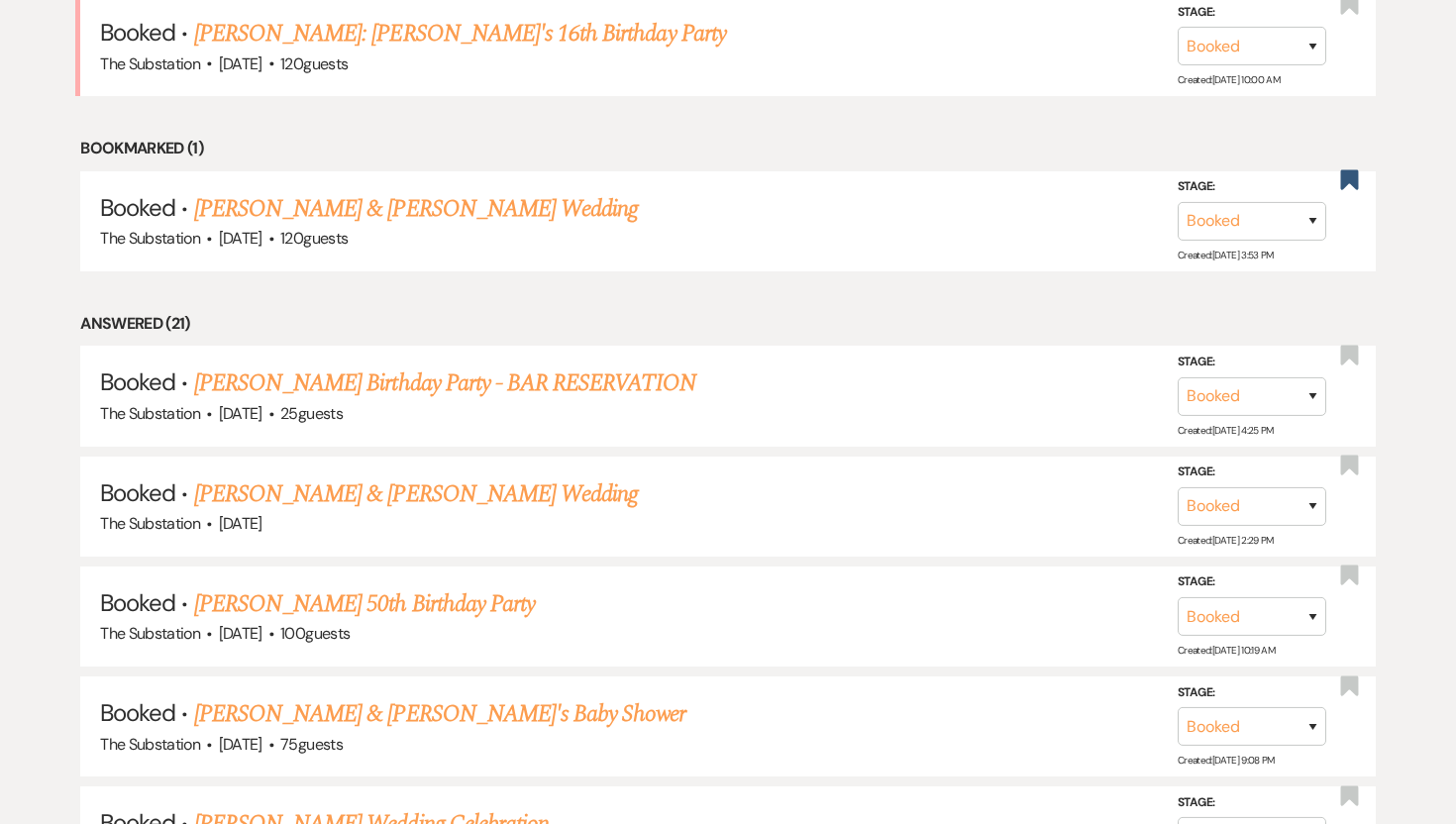 scroll, scrollTop: 544, scrollLeft: 0, axis: vertical 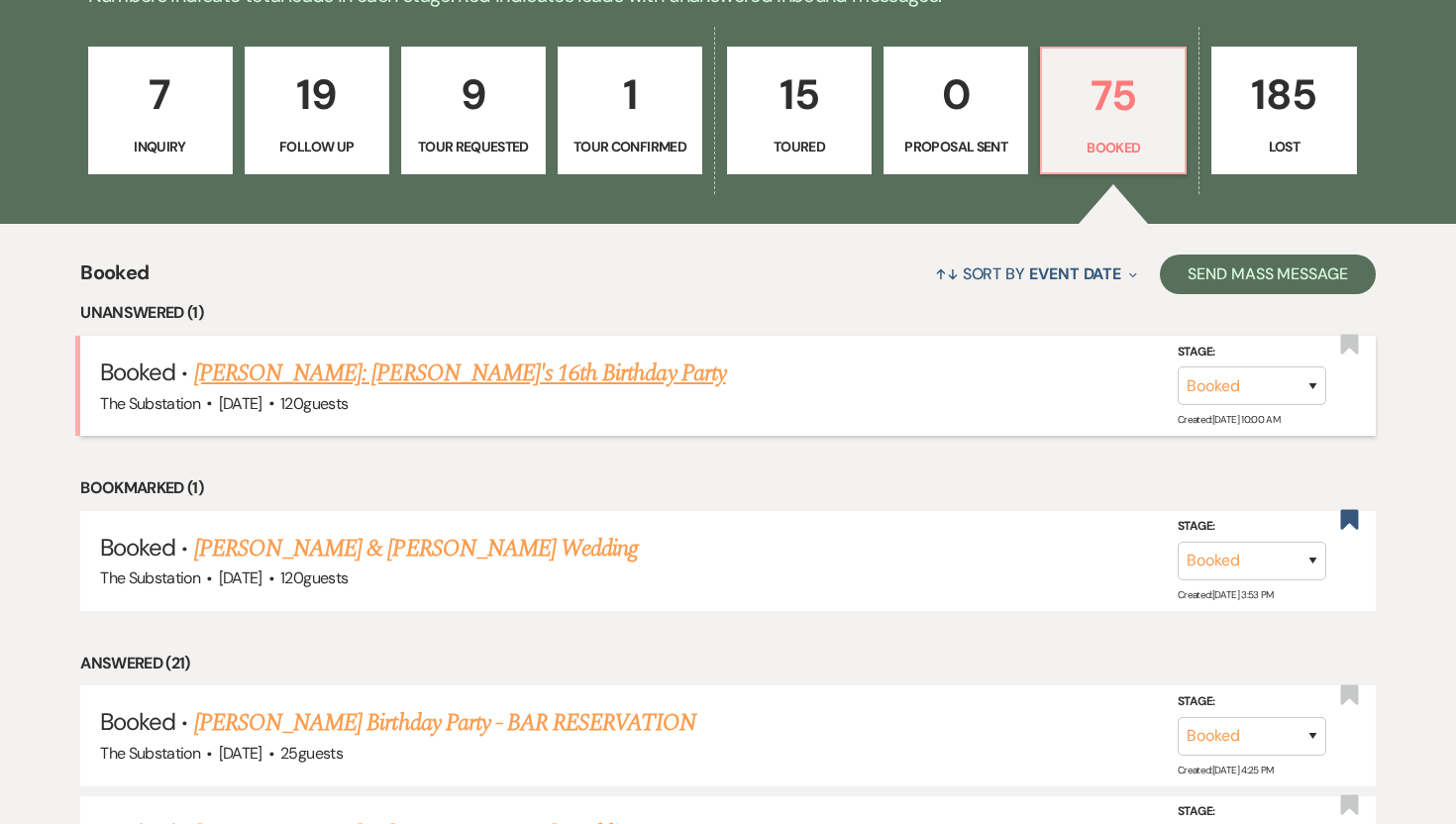 click on "[PERSON_NAME]:  [PERSON_NAME]'s 16th Birthday Party" at bounding box center (460, 373) 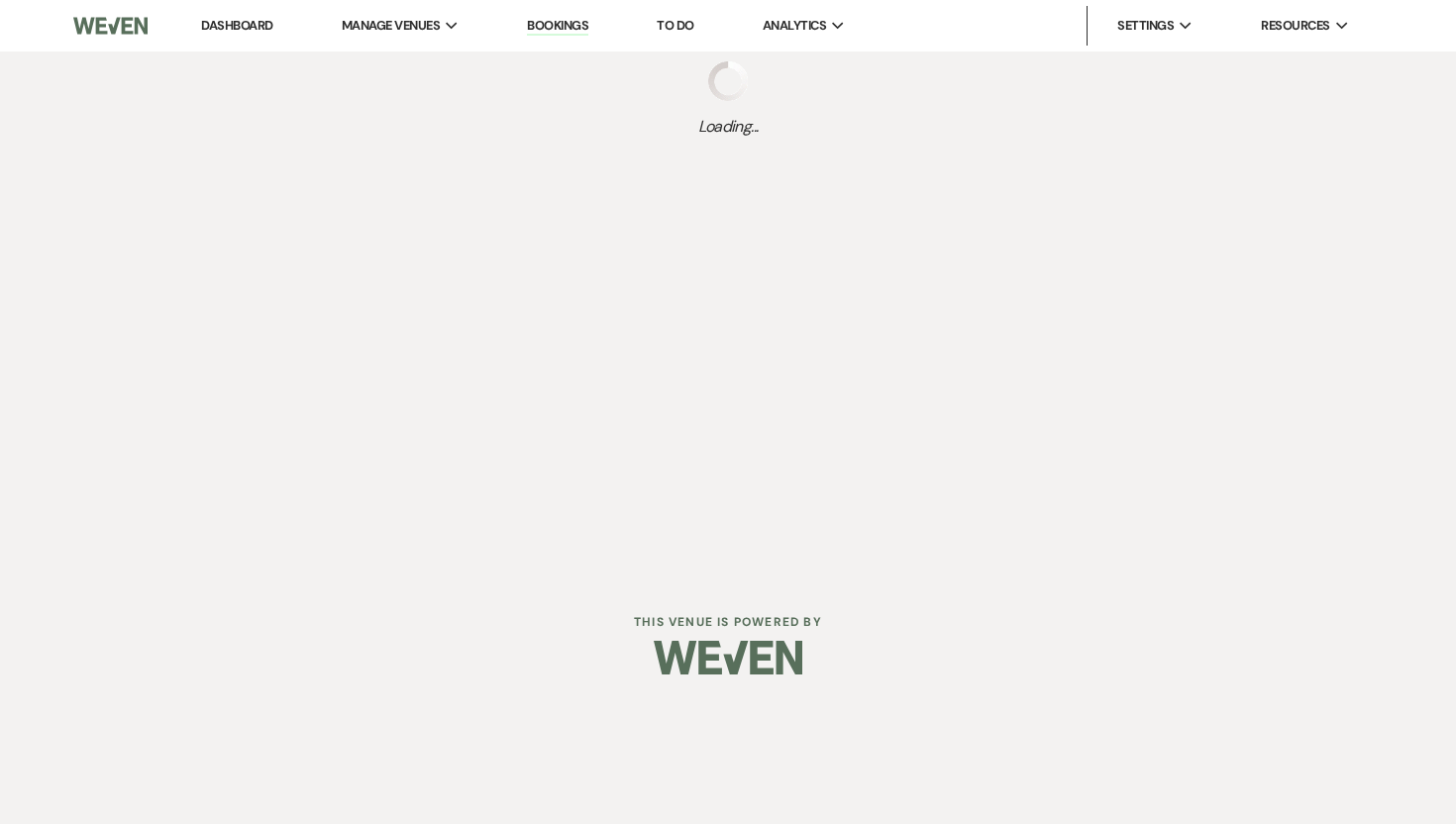 scroll, scrollTop: 0, scrollLeft: 0, axis: both 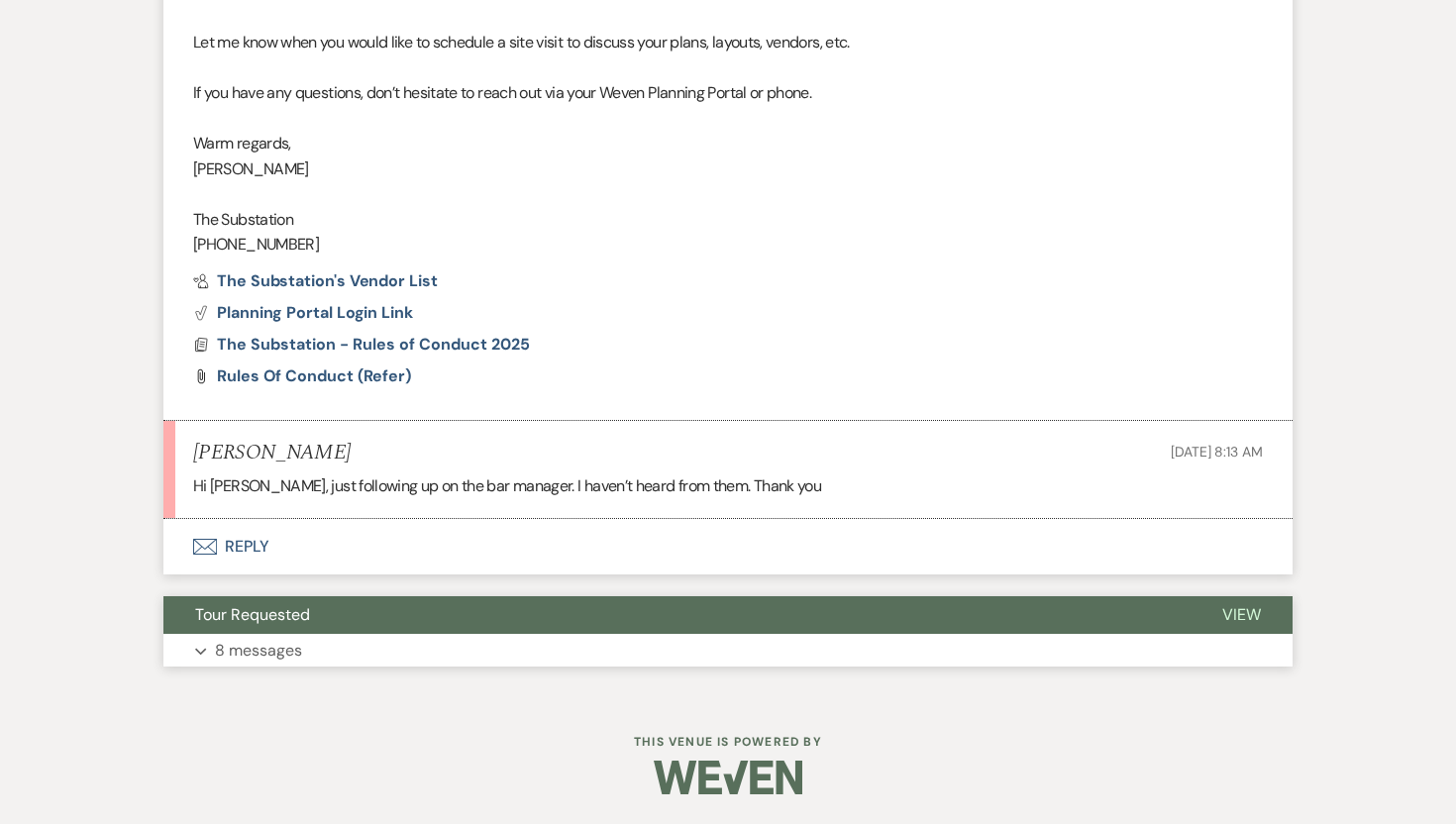 click on "8 messages" at bounding box center (259, 651) 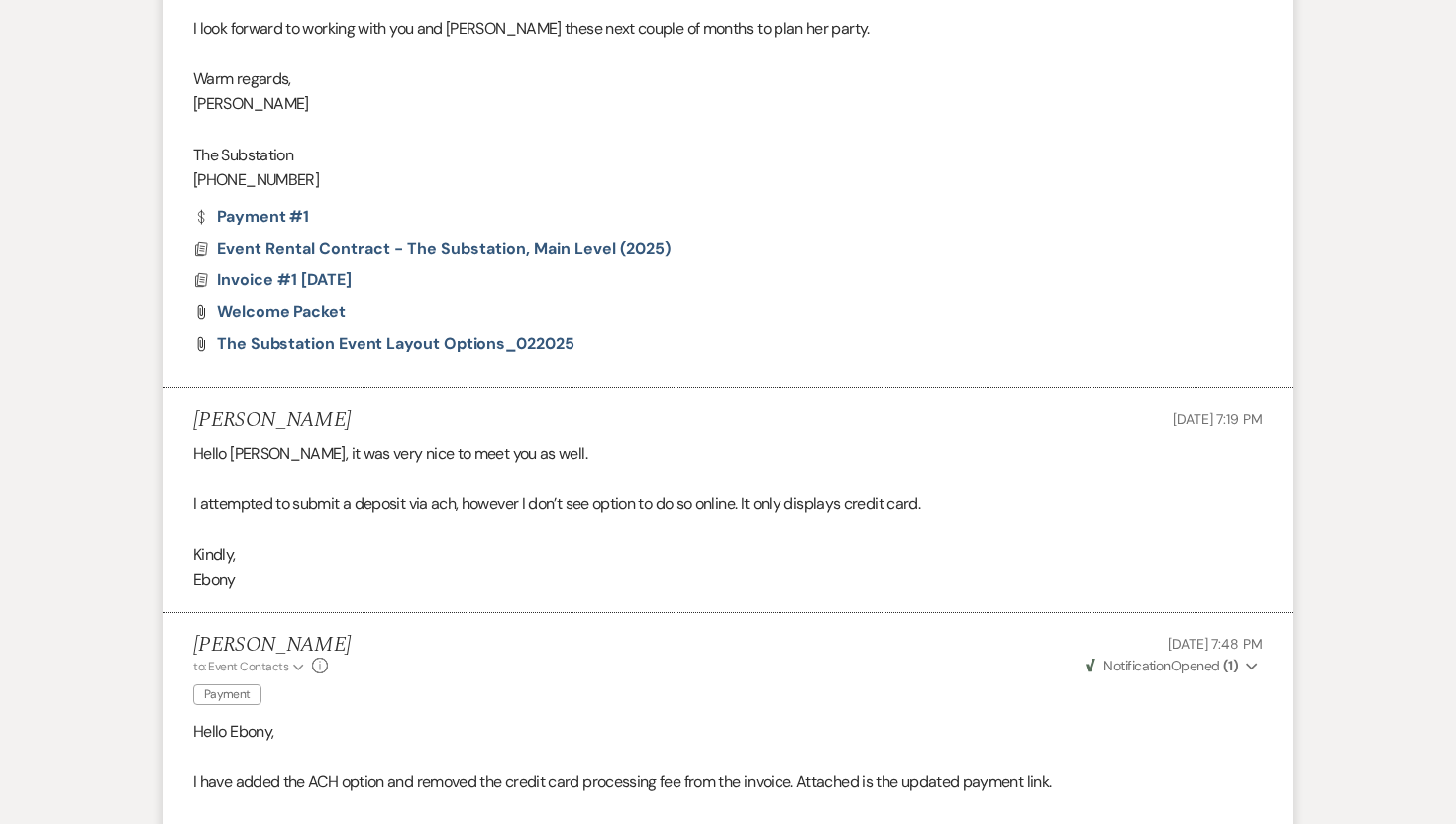 scroll, scrollTop: 0, scrollLeft: 0, axis: both 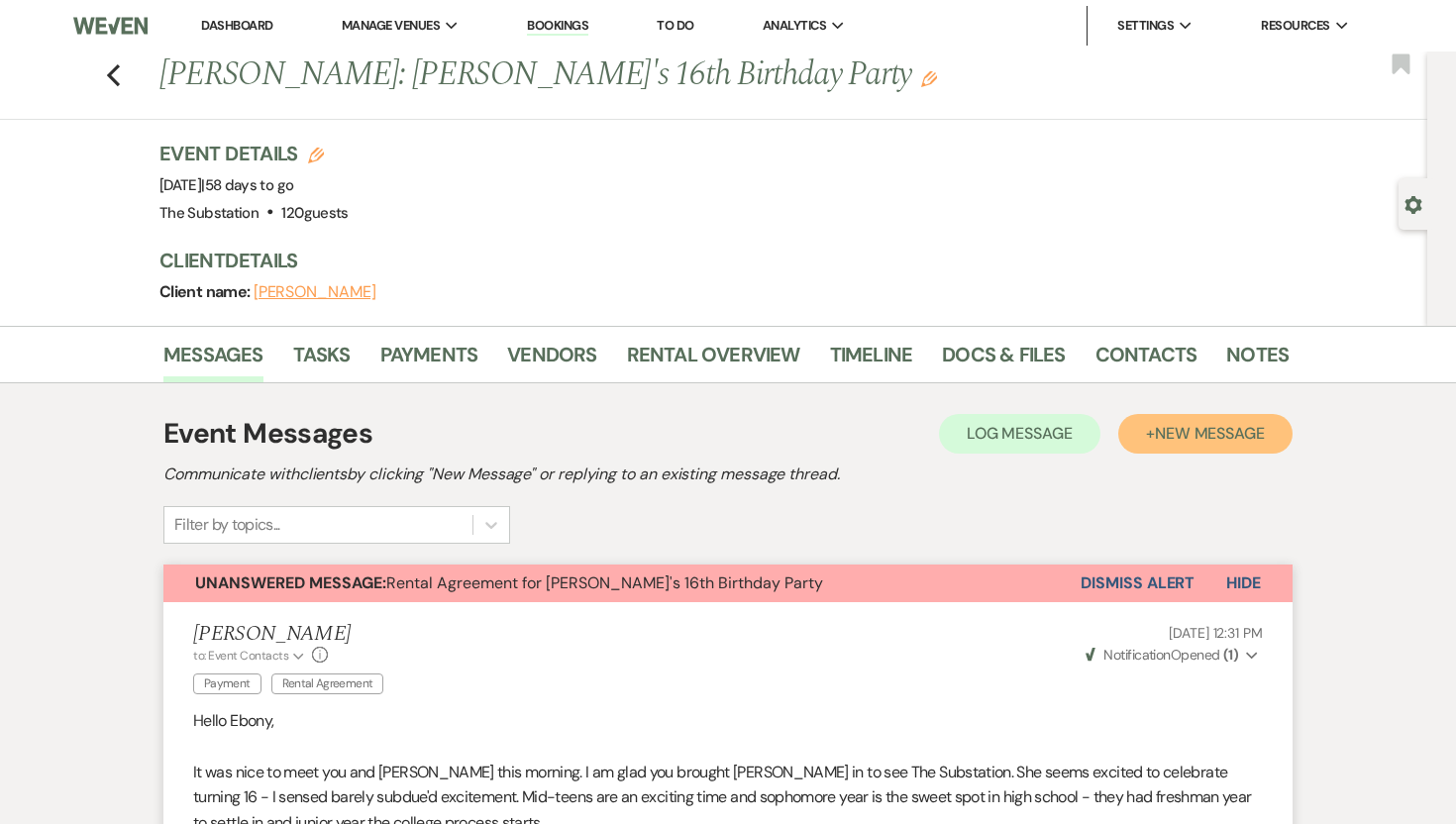 click on "+  New Message" at bounding box center [1205, 434] 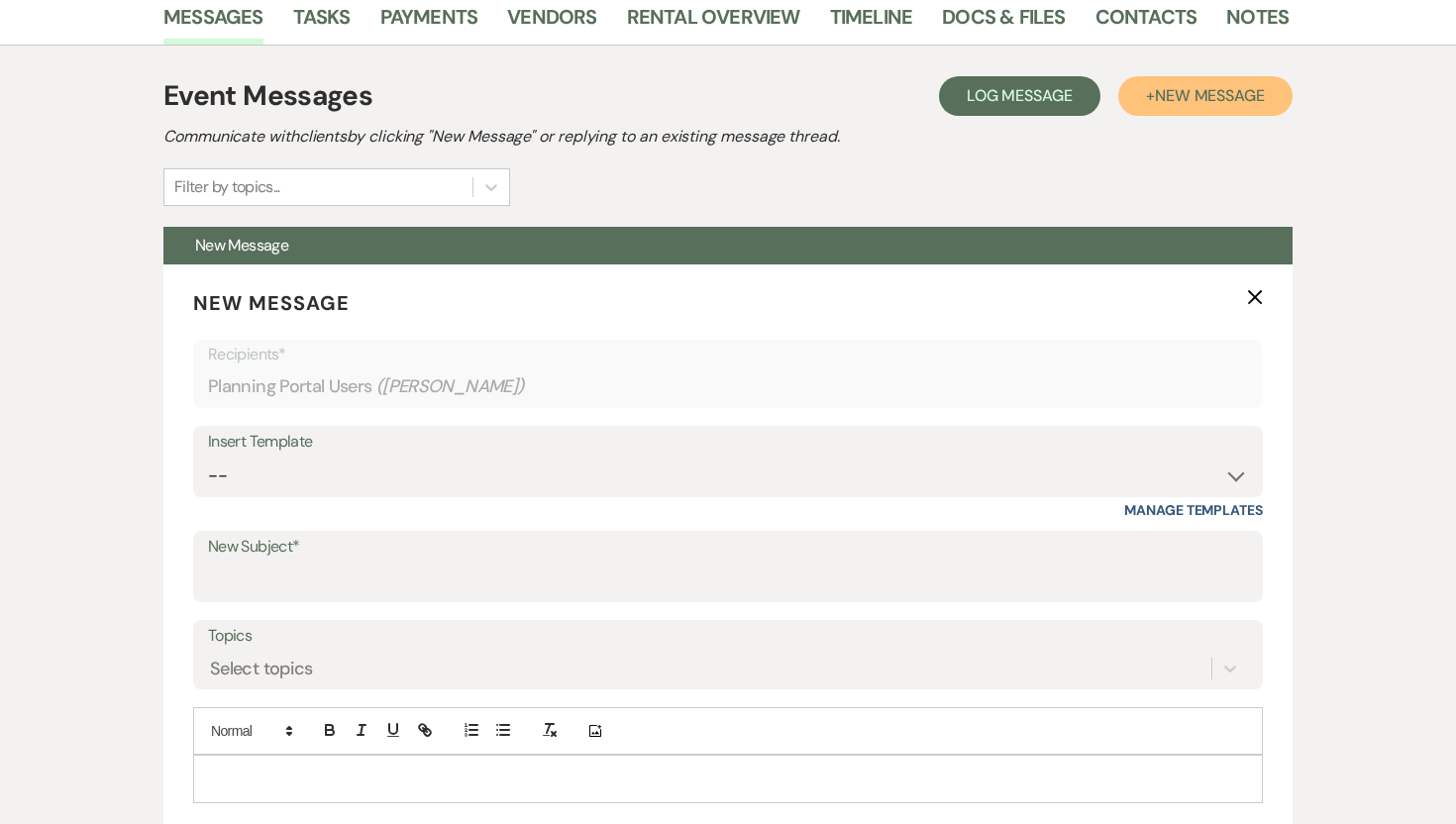 scroll, scrollTop: 410, scrollLeft: 0, axis: vertical 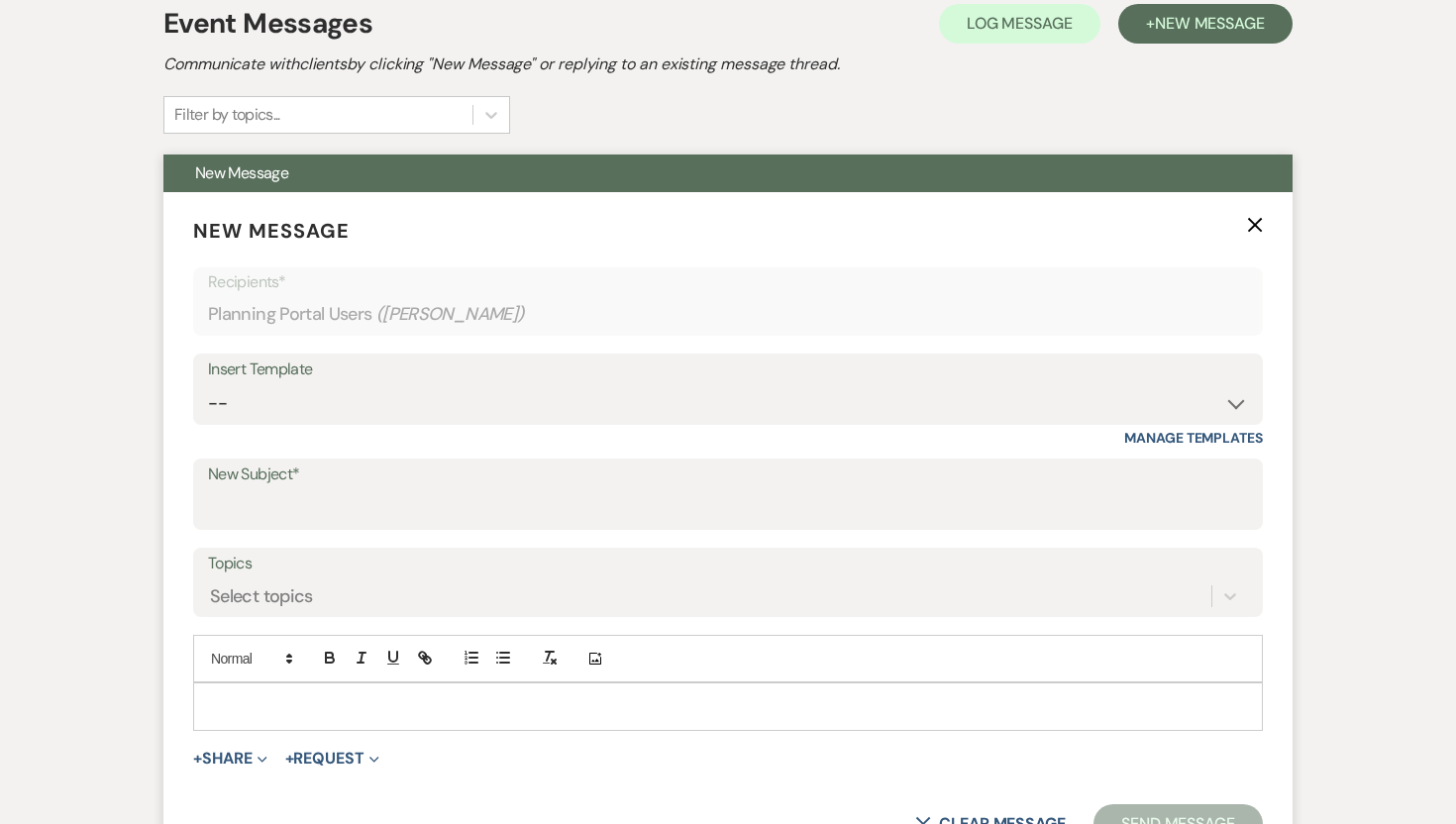click at bounding box center [728, 706] 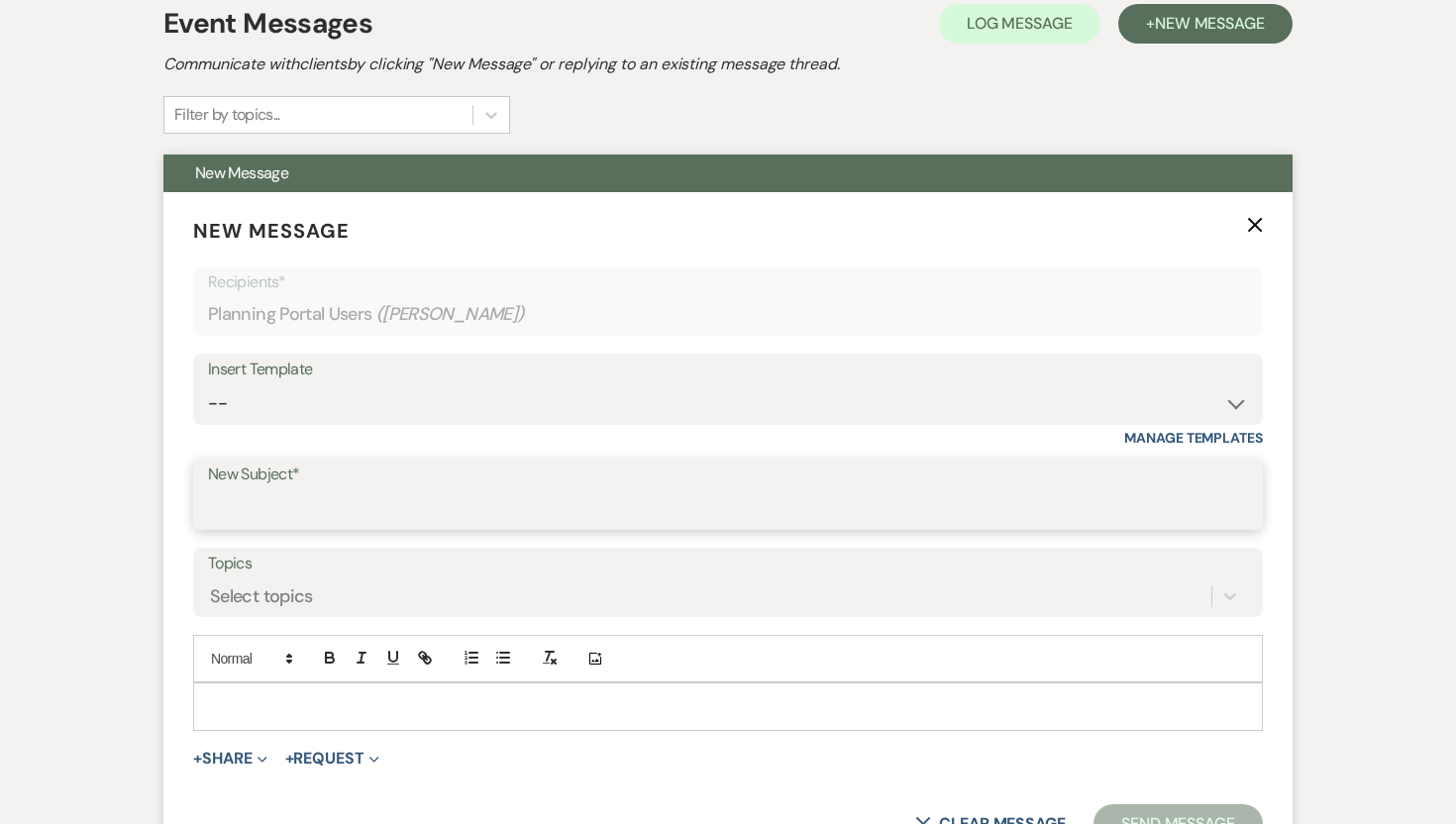 click on "New Subject*" at bounding box center [728, 508] 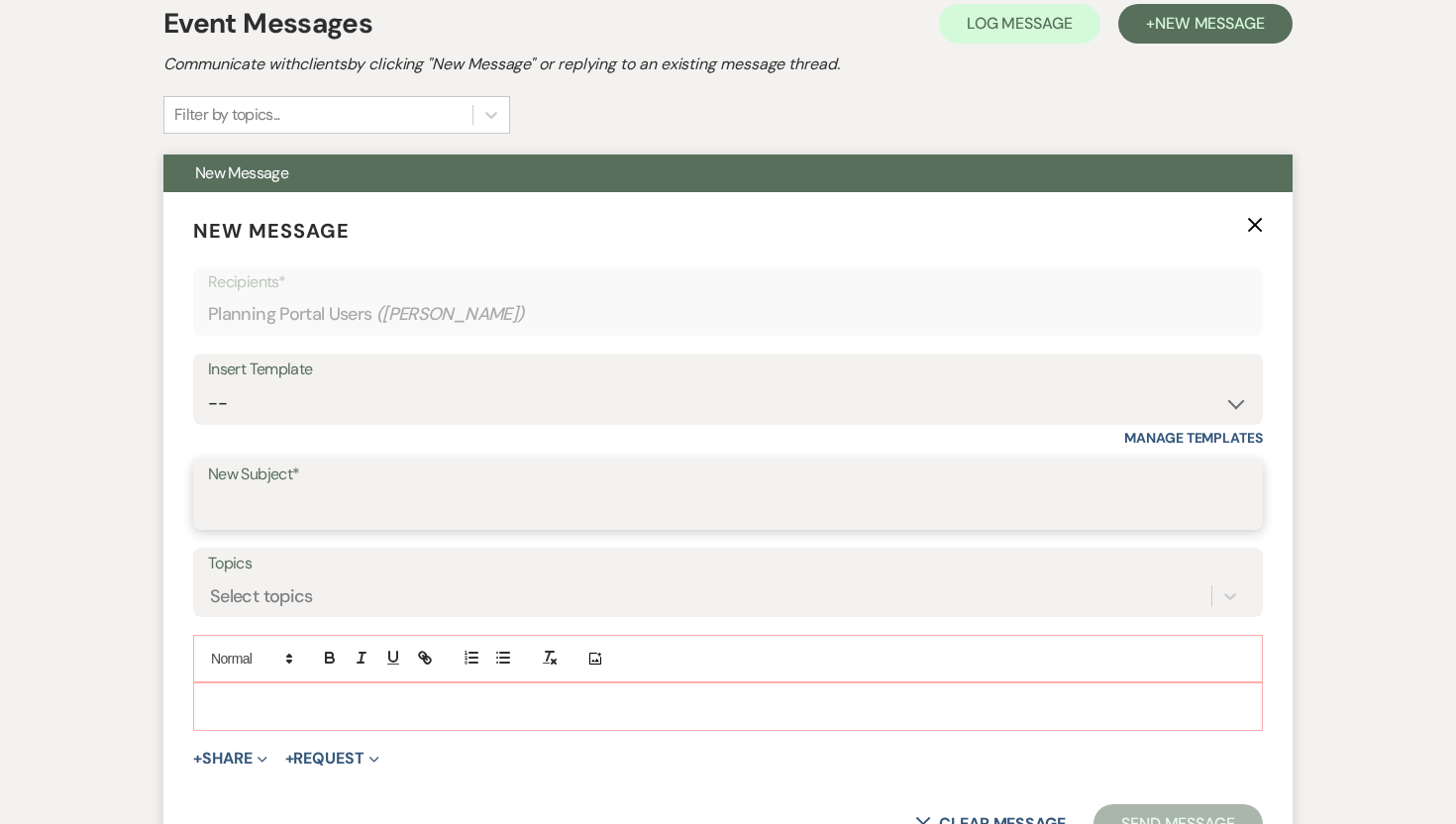 type on "Bar Service for your event" 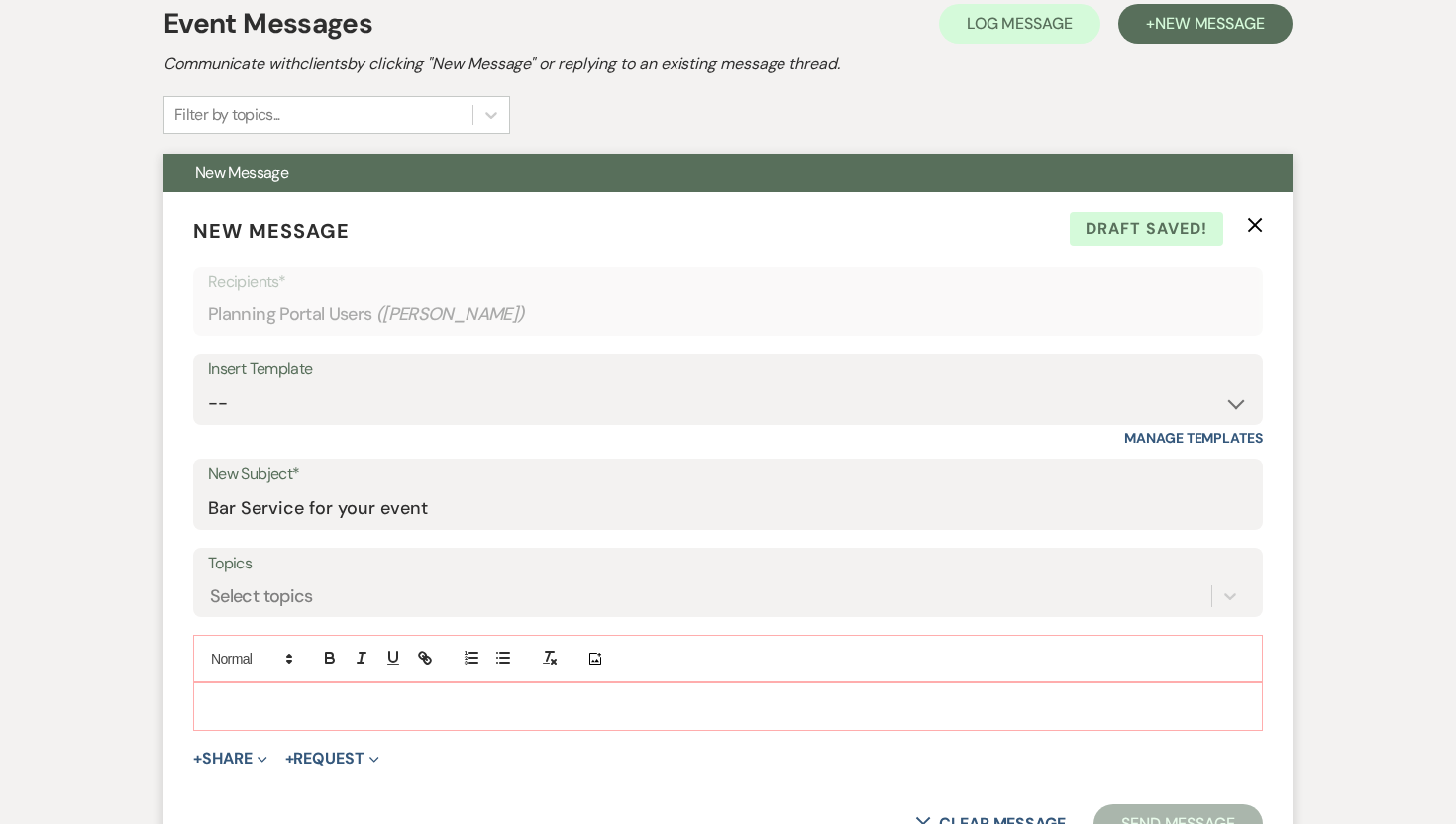 click at bounding box center [728, 706] 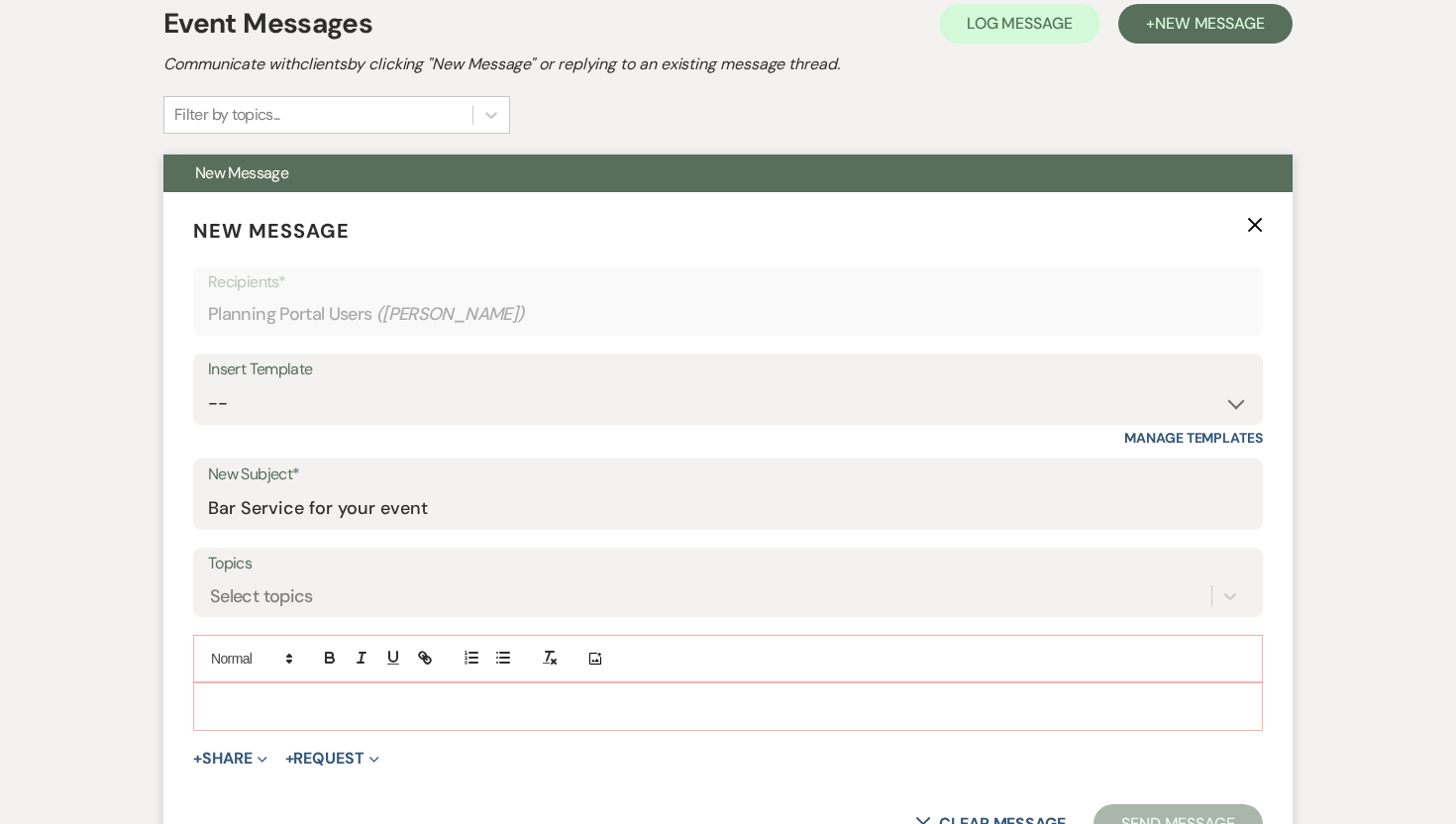 type 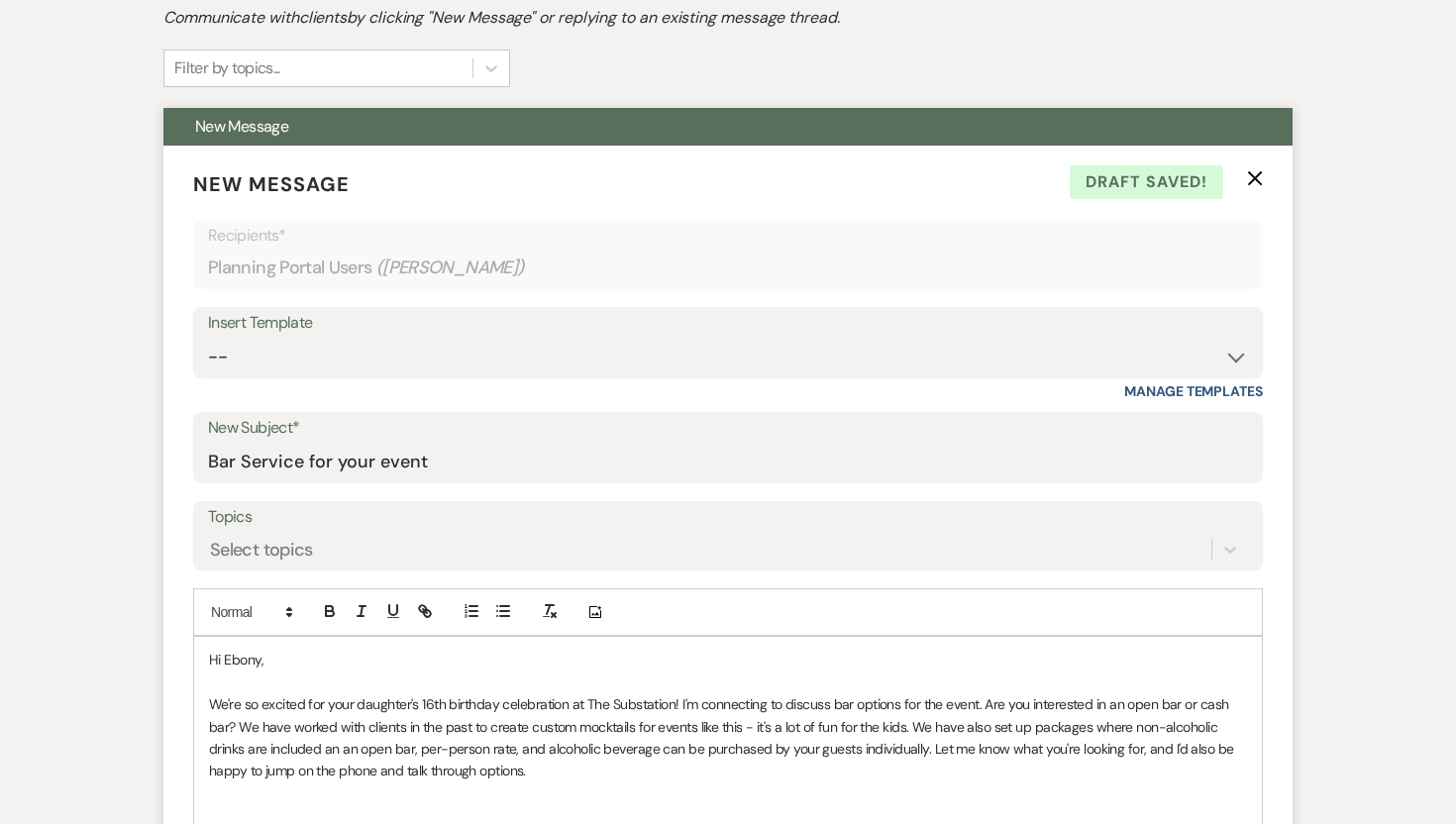 scroll, scrollTop: 556, scrollLeft: 0, axis: vertical 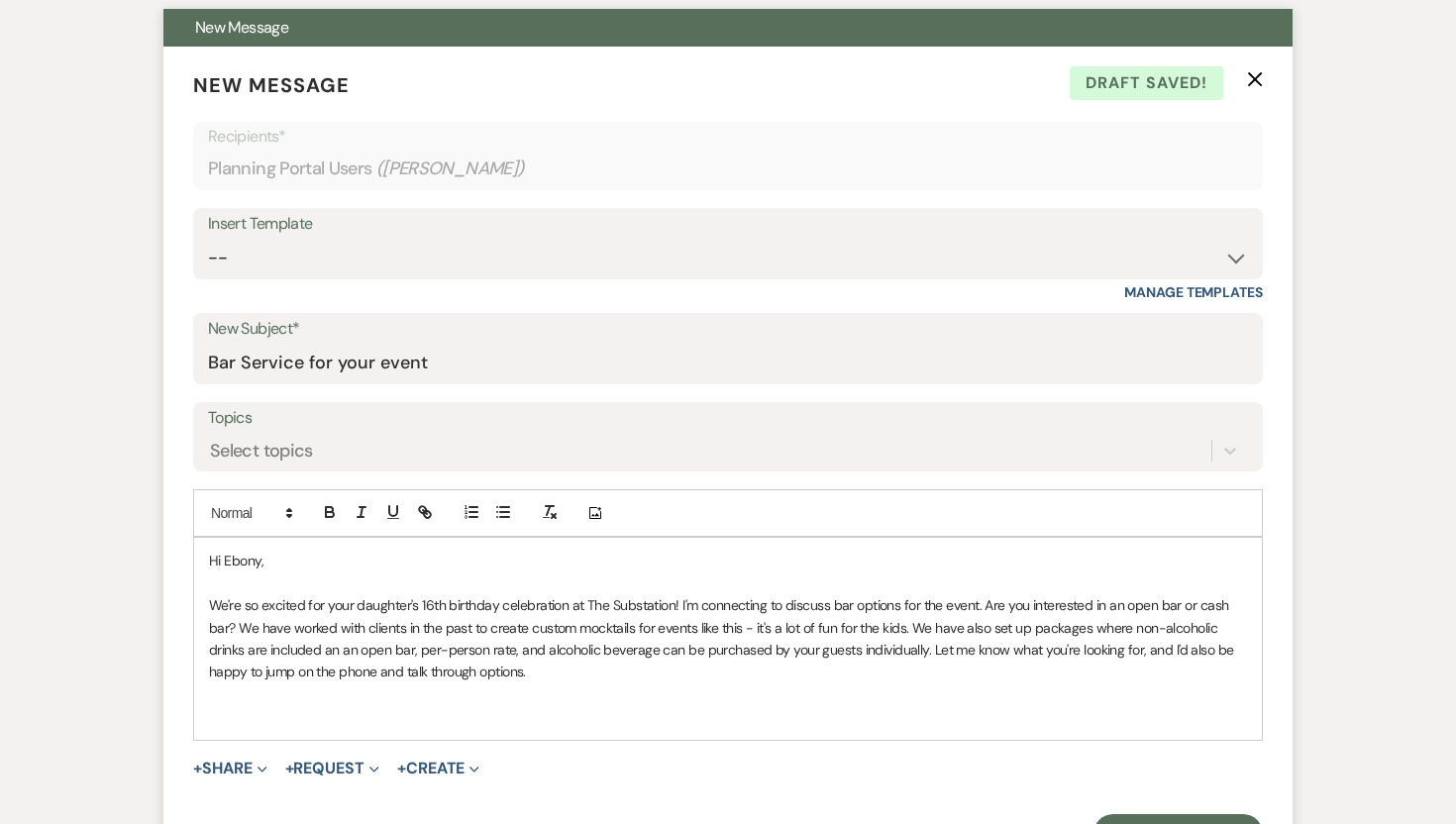 click on "We're so excited for your daughter's 16th birthday celebration at The Substation! I'm connecting to discuss bar options for the event. Are you interested in an open bar or cash bar? We have worked with clients in the past to create custom mocktails for events like this - it's a lot of fun for the kids. We have also set up packages where non-alcoholic drinks are included an an open bar, per-person rate, and alcoholic beverage can be purchased by your guests individually. Let me know what you're looking for, and I'd also be happy to jump on the phone and talk through options." at bounding box center (728, 639) 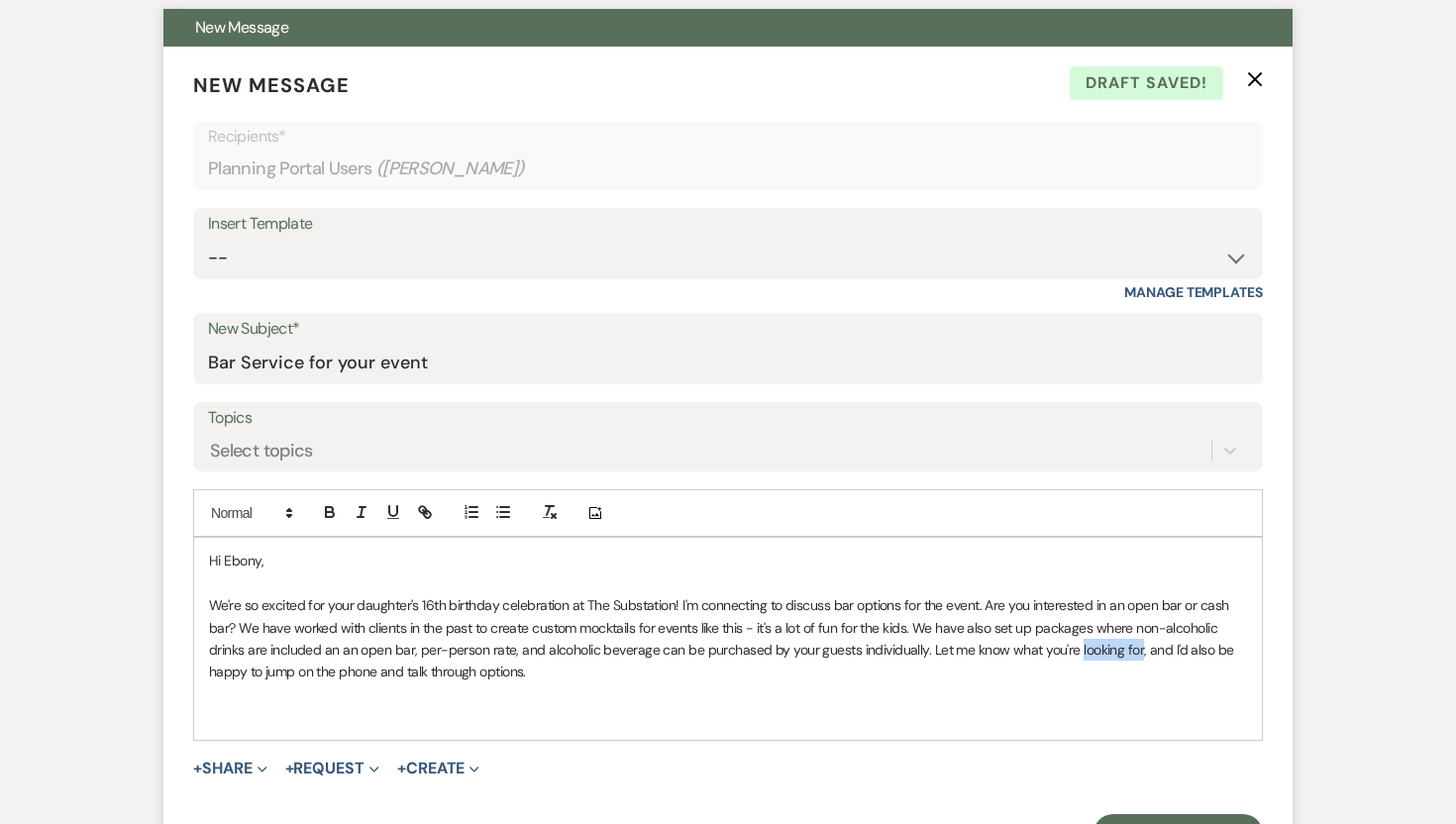drag, startPoint x: 1134, startPoint y: 650, endPoint x: 1072, endPoint y: 649, distance: 62.008064 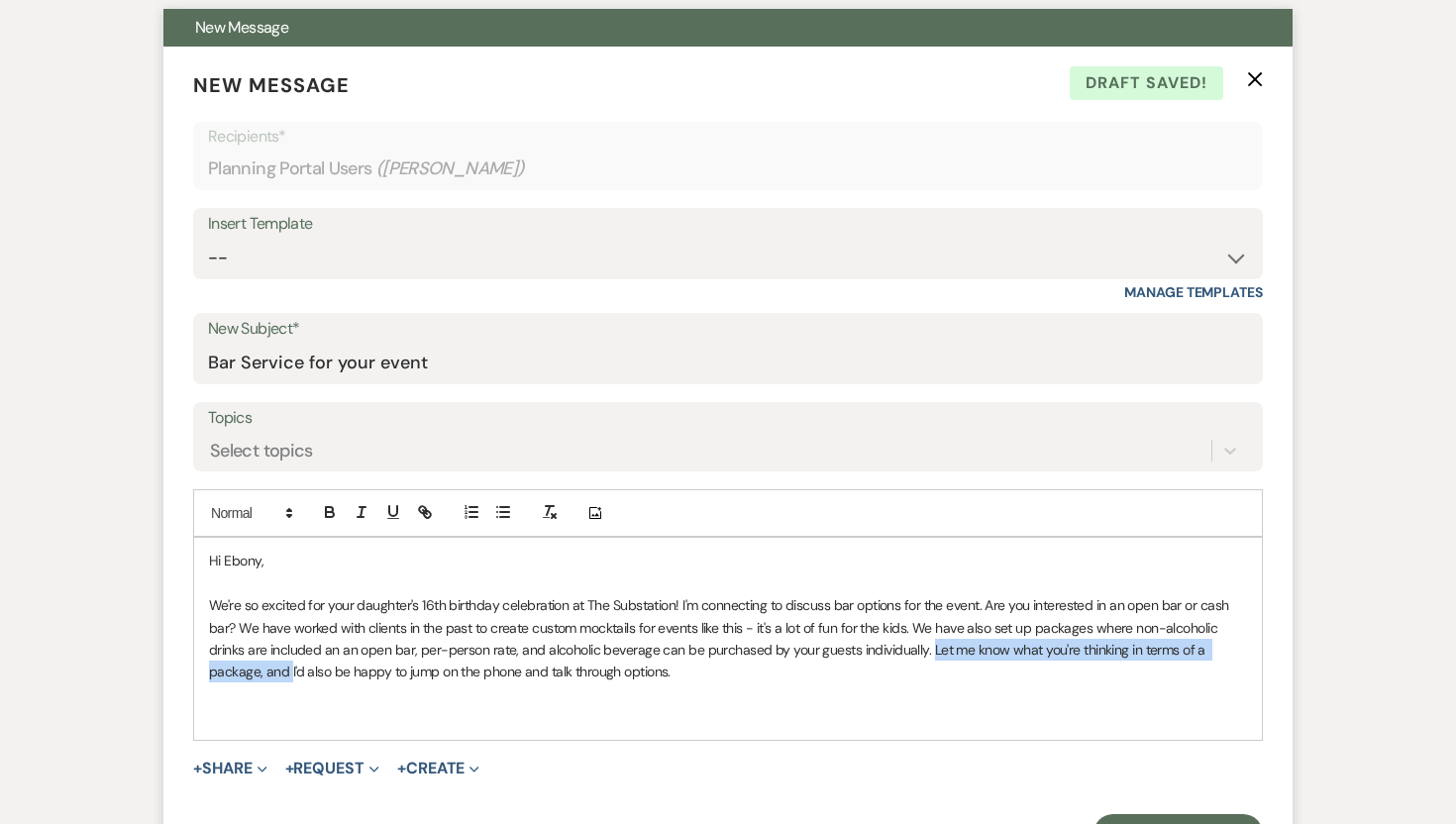 drag, startPoint x: 926, startPoint y: 649, endPoint x: 289, endPoint y: 675, distance: 637.53039 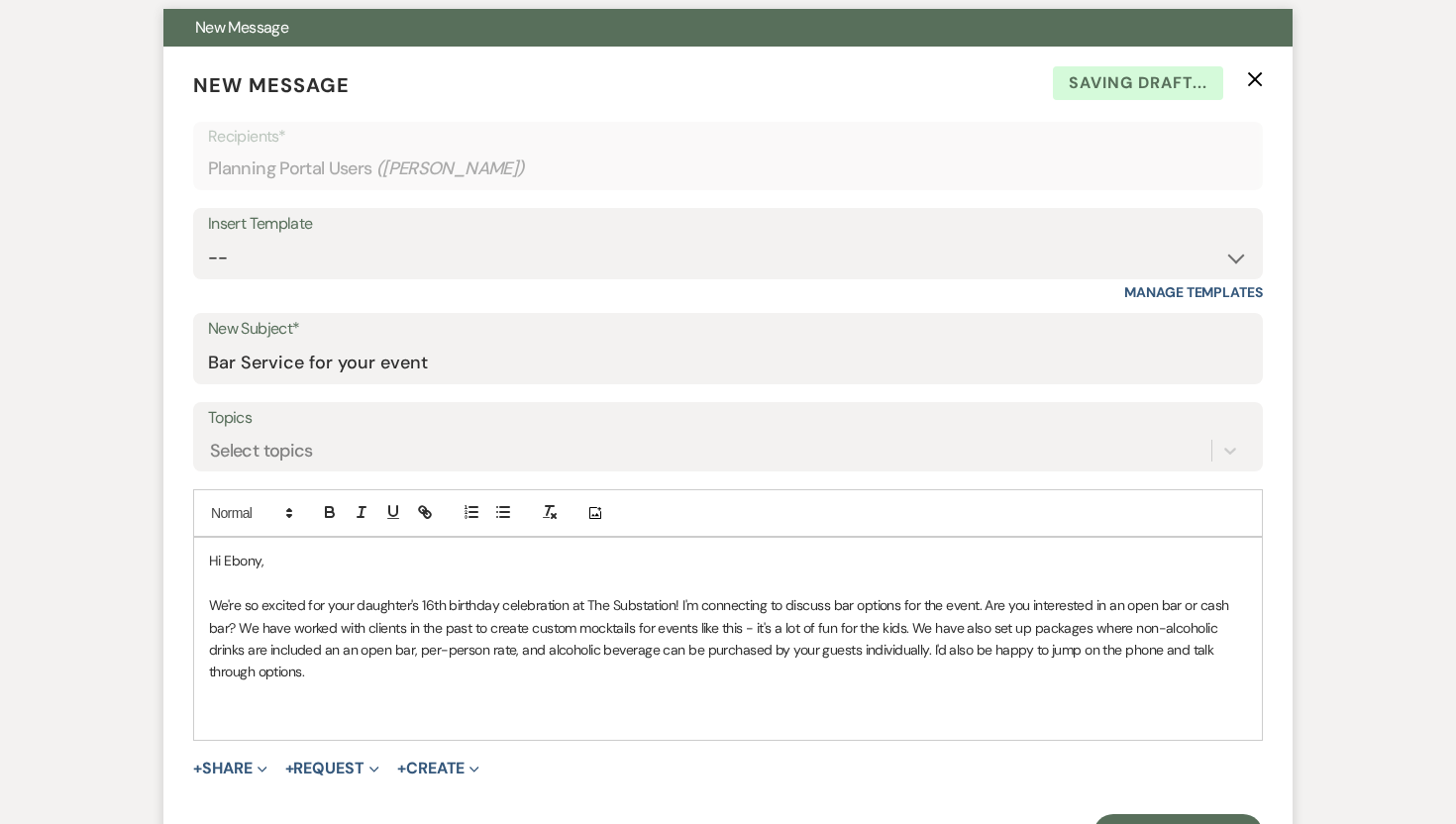 click on "We're so excited for your daughter's 16th birthday celebration at The Substation! I'm connecting to discuss bar options for the event. Are you interested in an open bar or cash bar? We have worked with clients in the past to create custom mocktails for events like this - it's a lot of fun for the kids. We have also set up packages where non-alcoholic drinks are included an an open bar, per-person rate, and alcoholic beverage can be purchased by your guests individually. I'd also be happy to jump on the phone and talk through options." at bounding box center [728, 639] 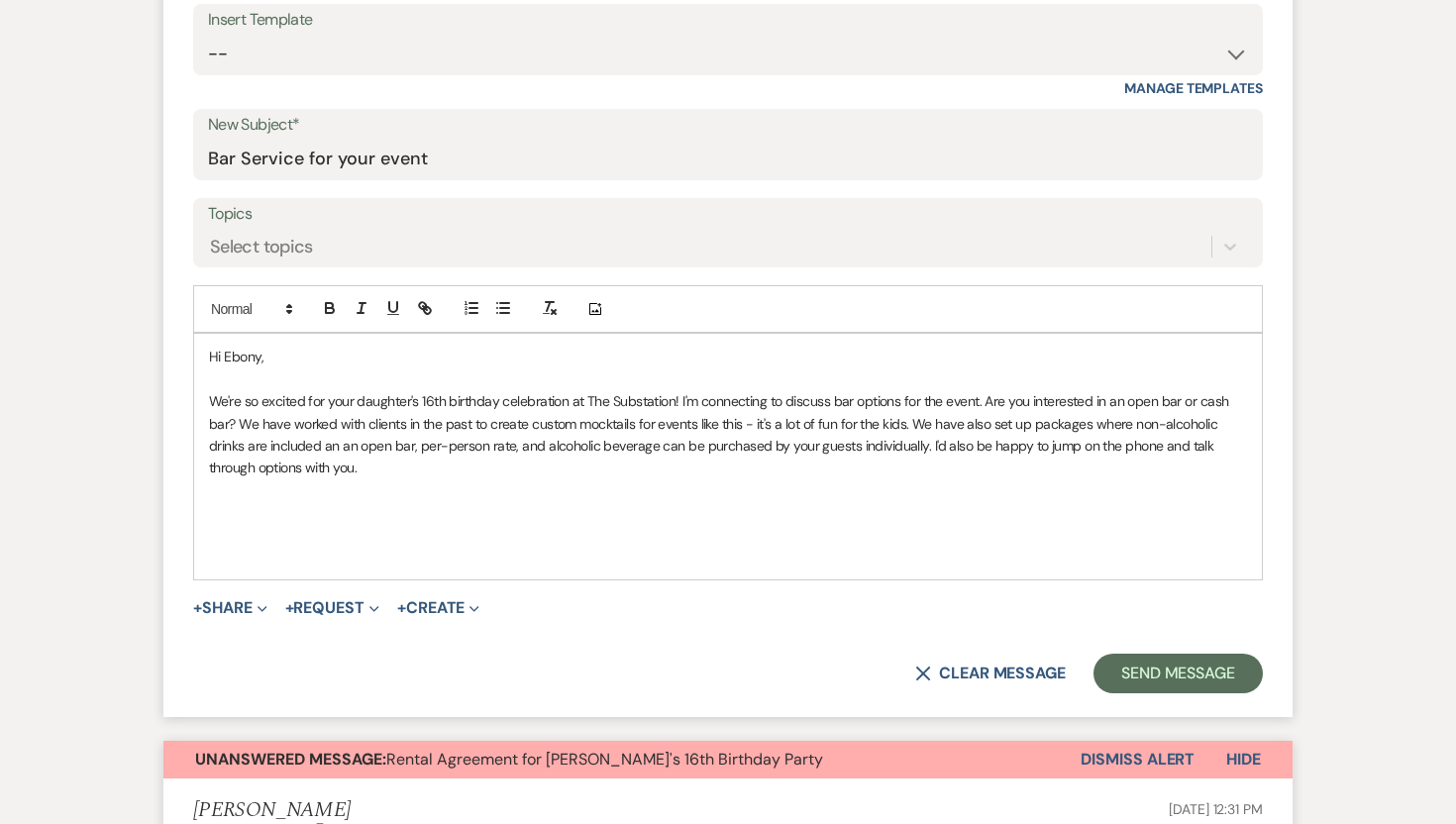 scroll, scrollTop: 694, scrollLeft: 0, axis: vertical 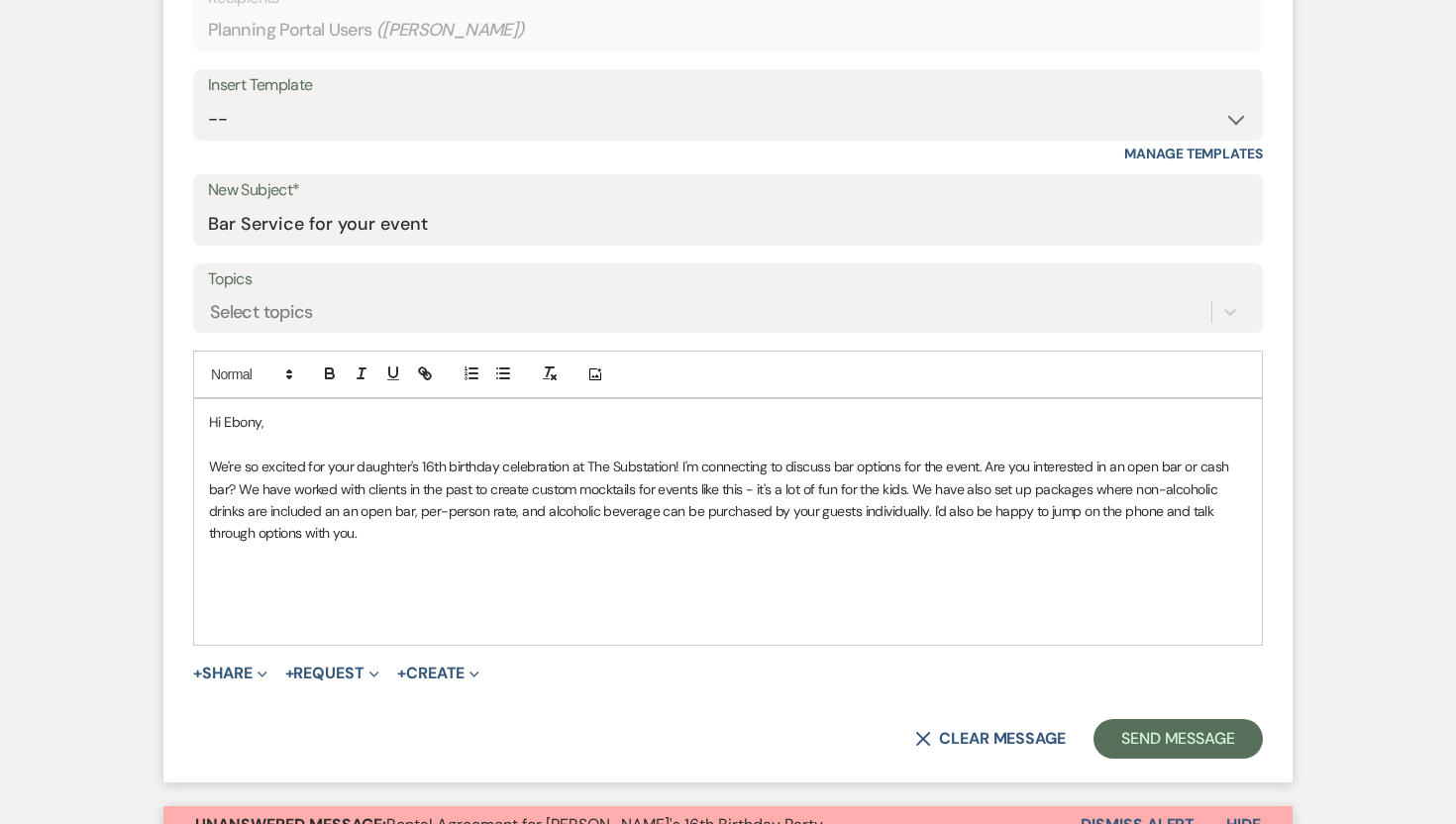 click on "We're so excited for your daughter's 16th birthday celebration at The Substation! I'm connecting to discuss bar options for the event. Are you interested in an open bar or cash bar? We have worked with clients in the past to create custom mocktails for events like this - it's a lot of fun for the kids. We have also set up packages where non-alcoholic drinks are included an an open bar, per-person rate, and alcoholic beverage can be purchased by your guests individually. I'd also be happy to jump on the phone and talk through options with you." at bounding box center [728, 500] 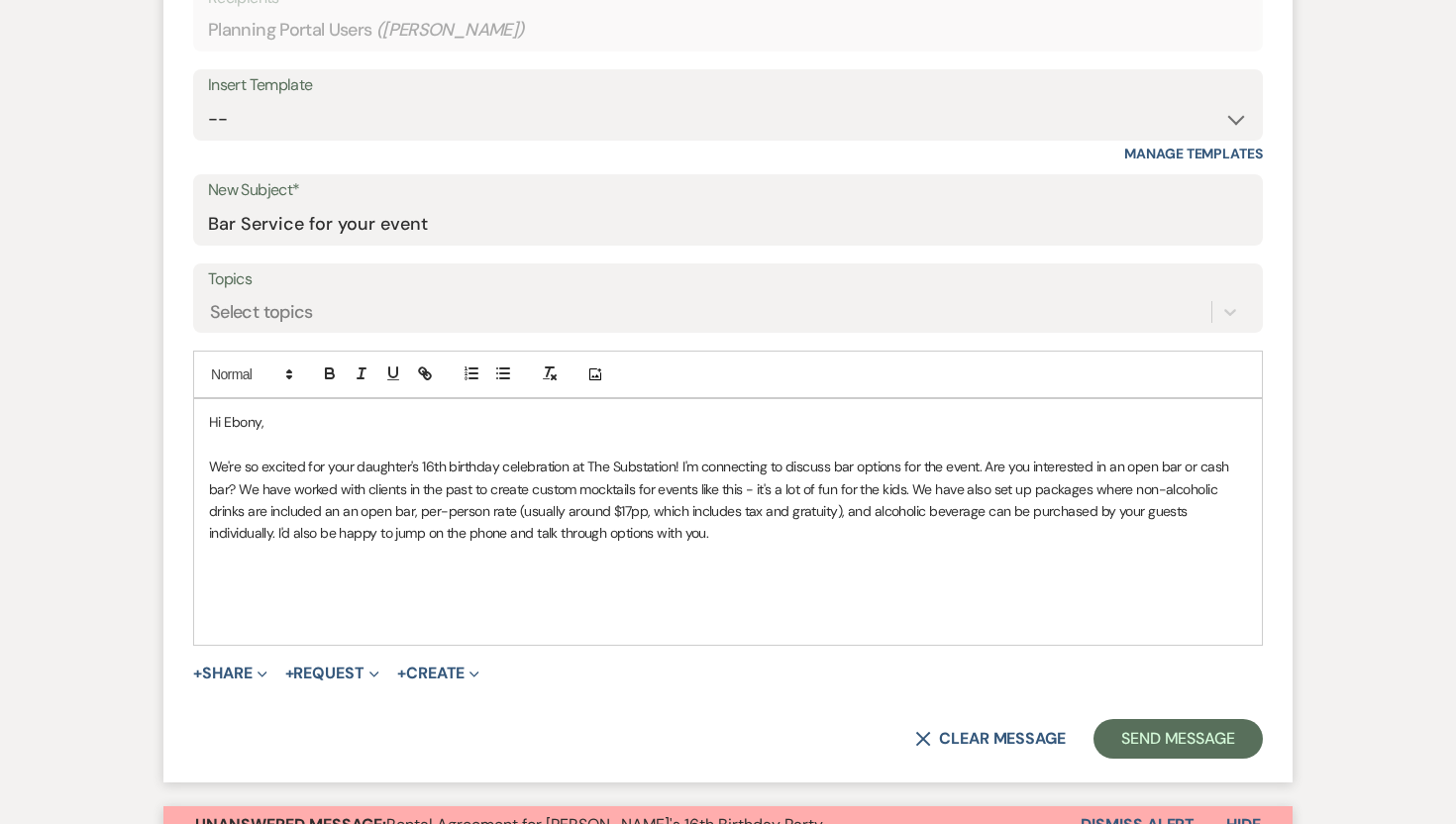 click at bounding box center (728, 577) 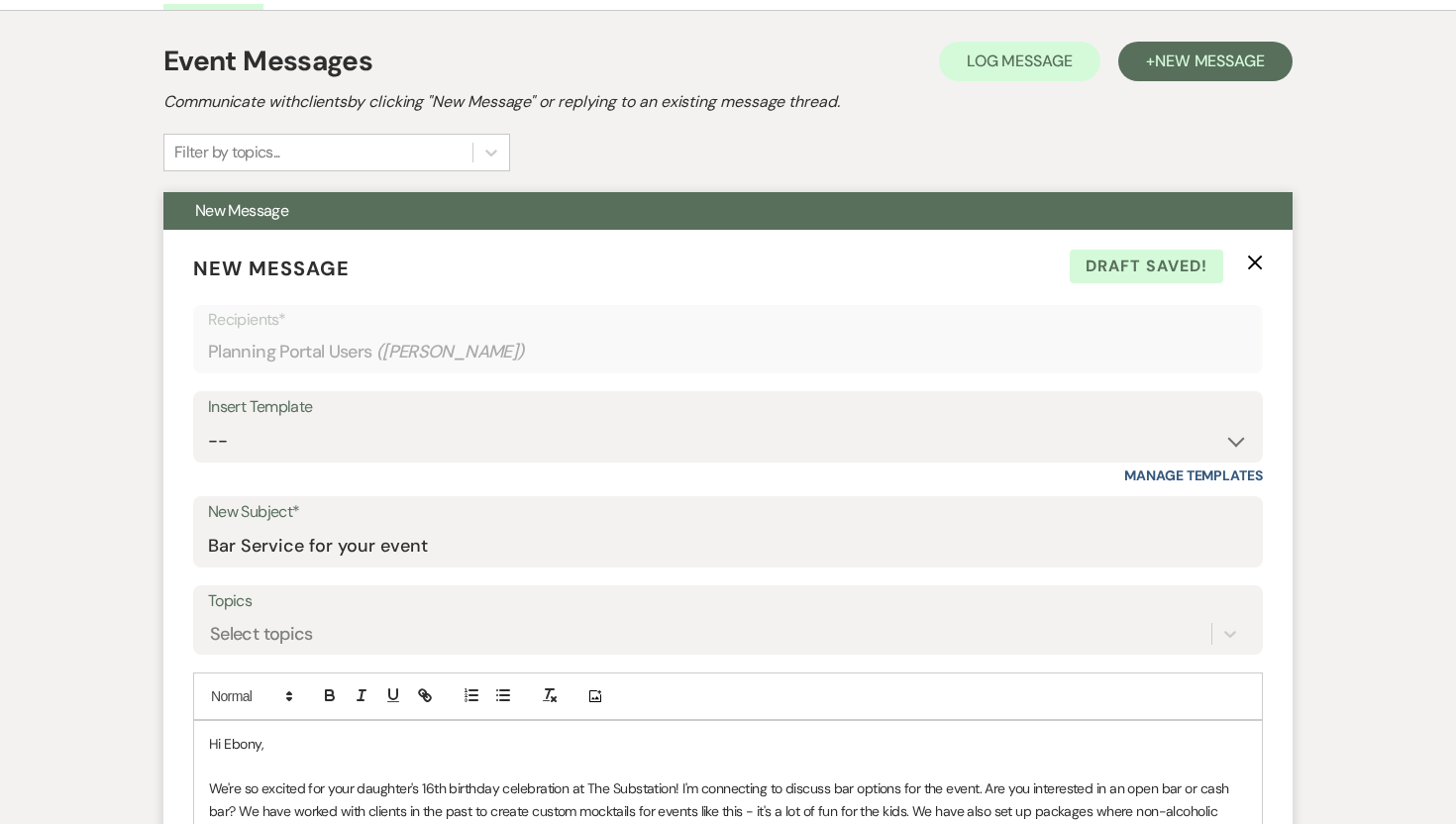 scroll, scrollTop: 905, scrollLeft: 0, axis: vertical 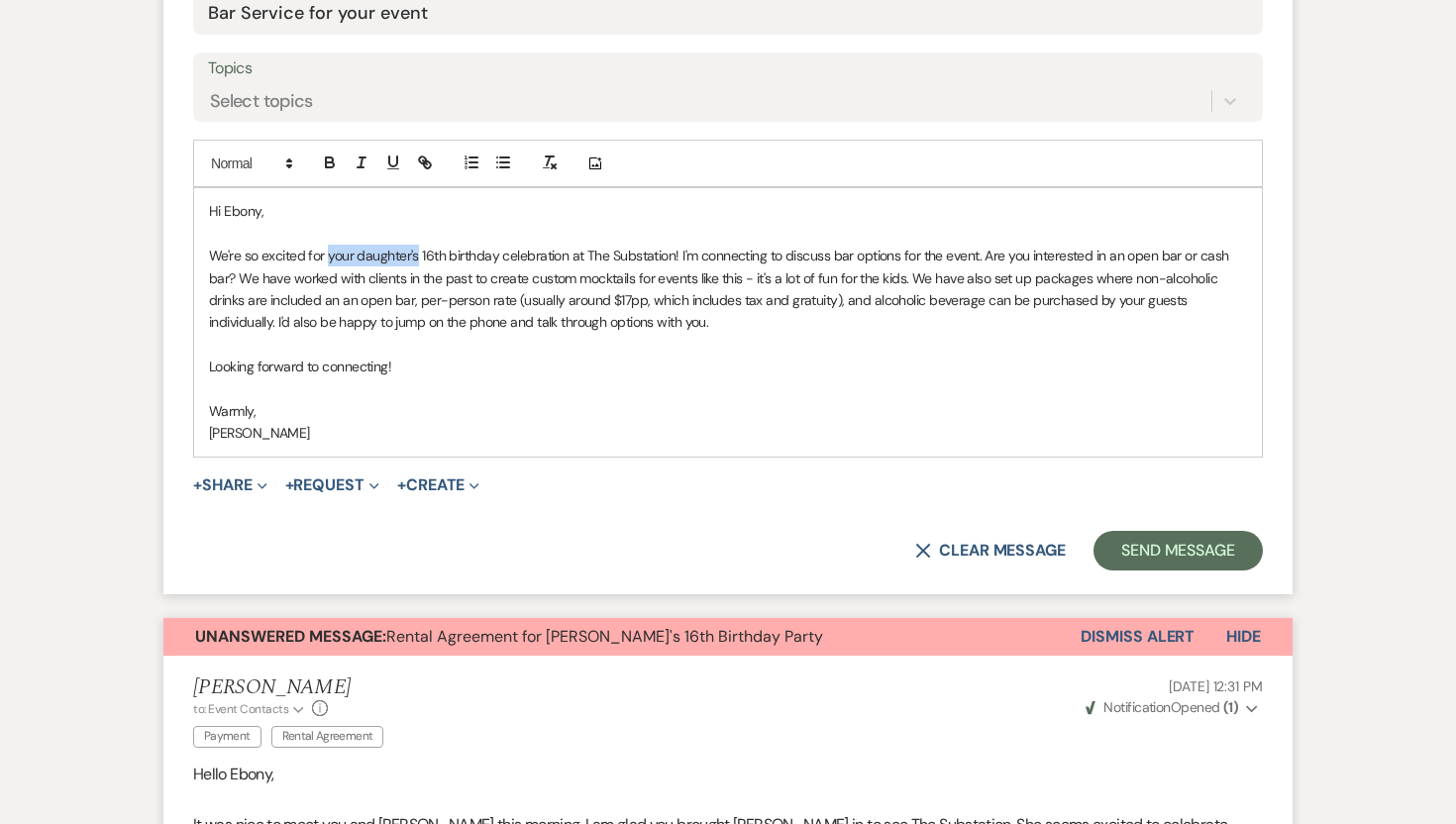 drag, startPoint x: 418, startPoint y: 255, endPoint x: 330, endPoint y: 261, distance: 88.20431 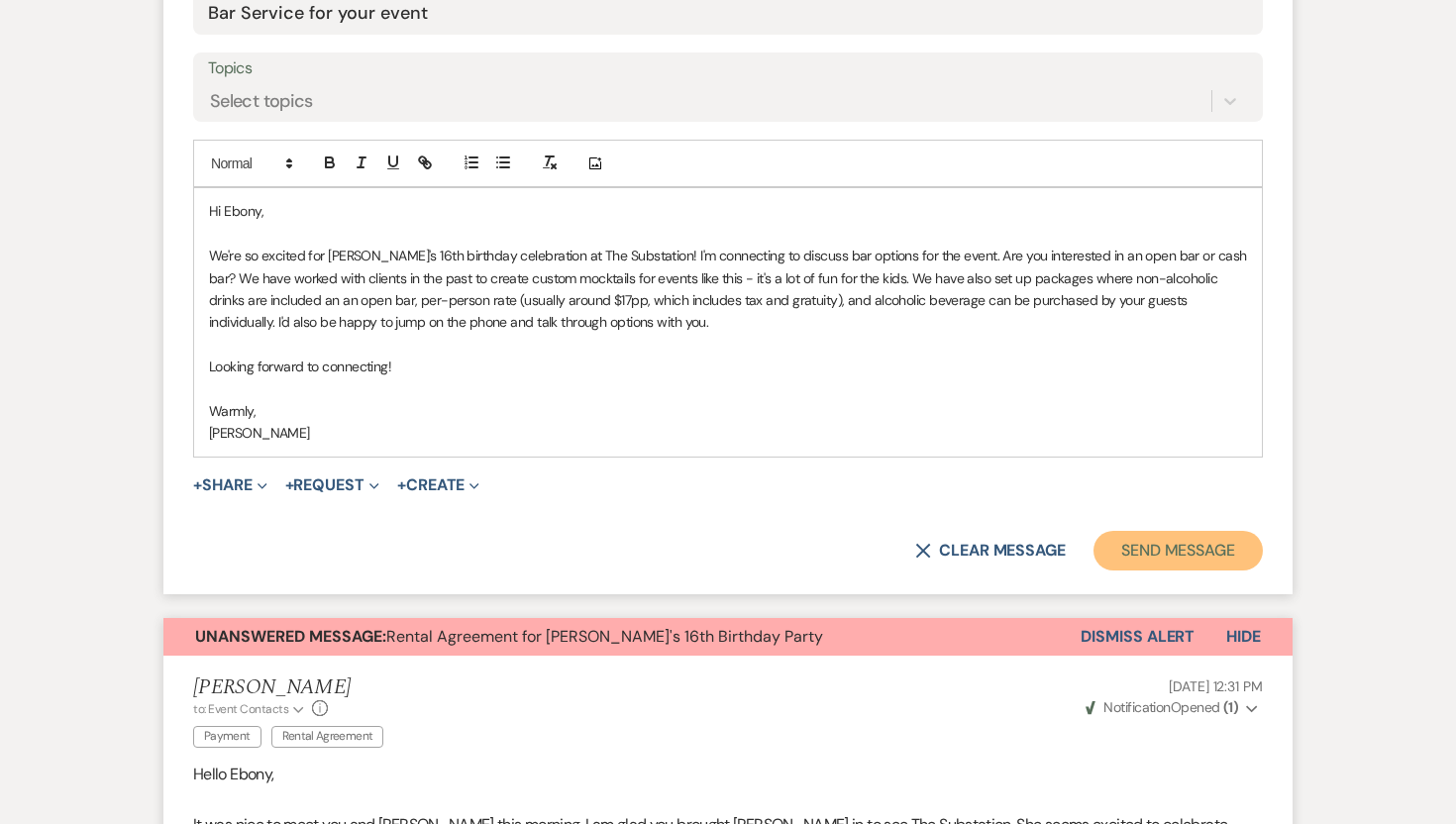 click on "Send Message" at bounding box center [1178, 551] 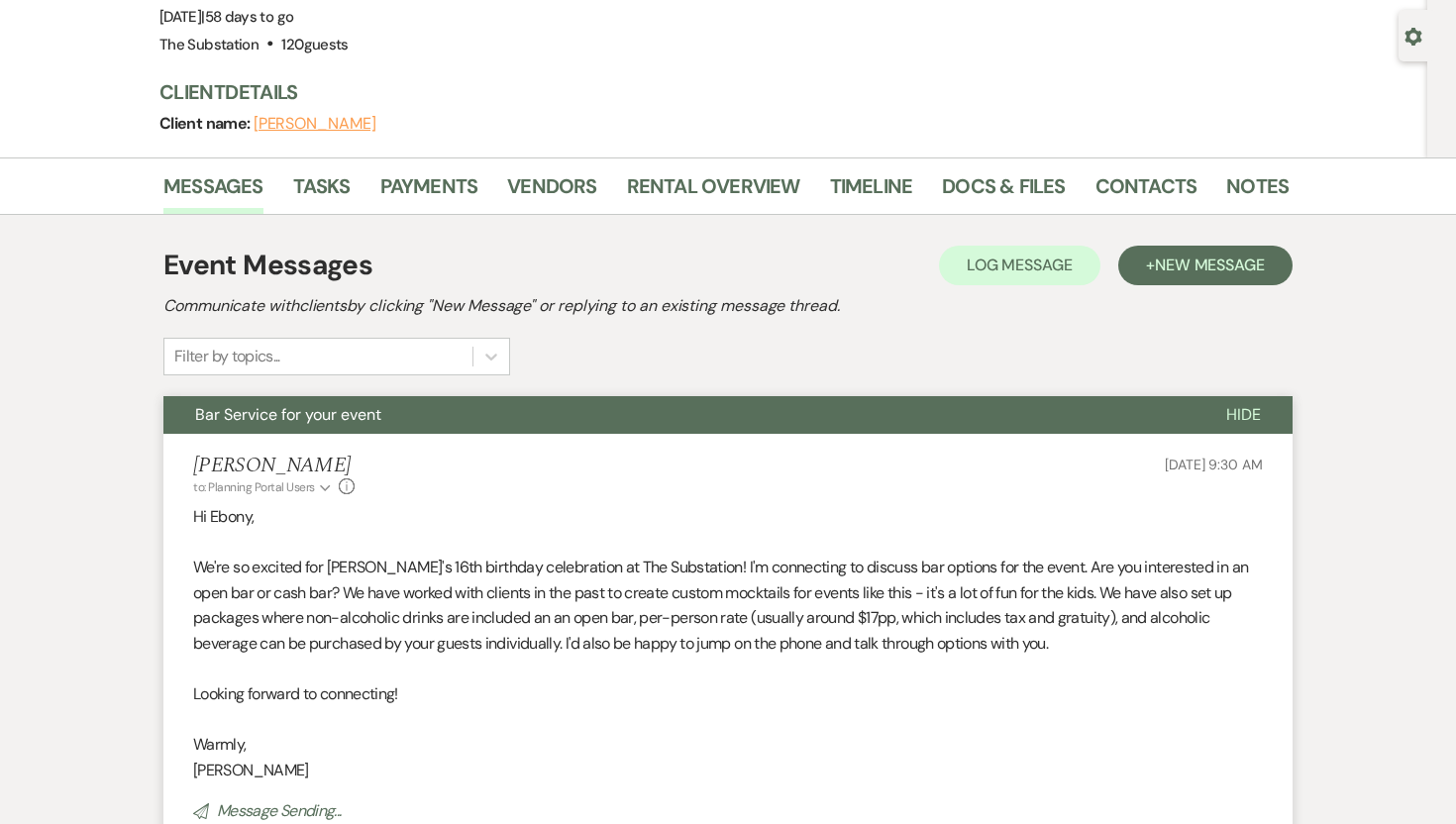 scroll, scrollTop: 0, scrollLeft: 0, axis: both 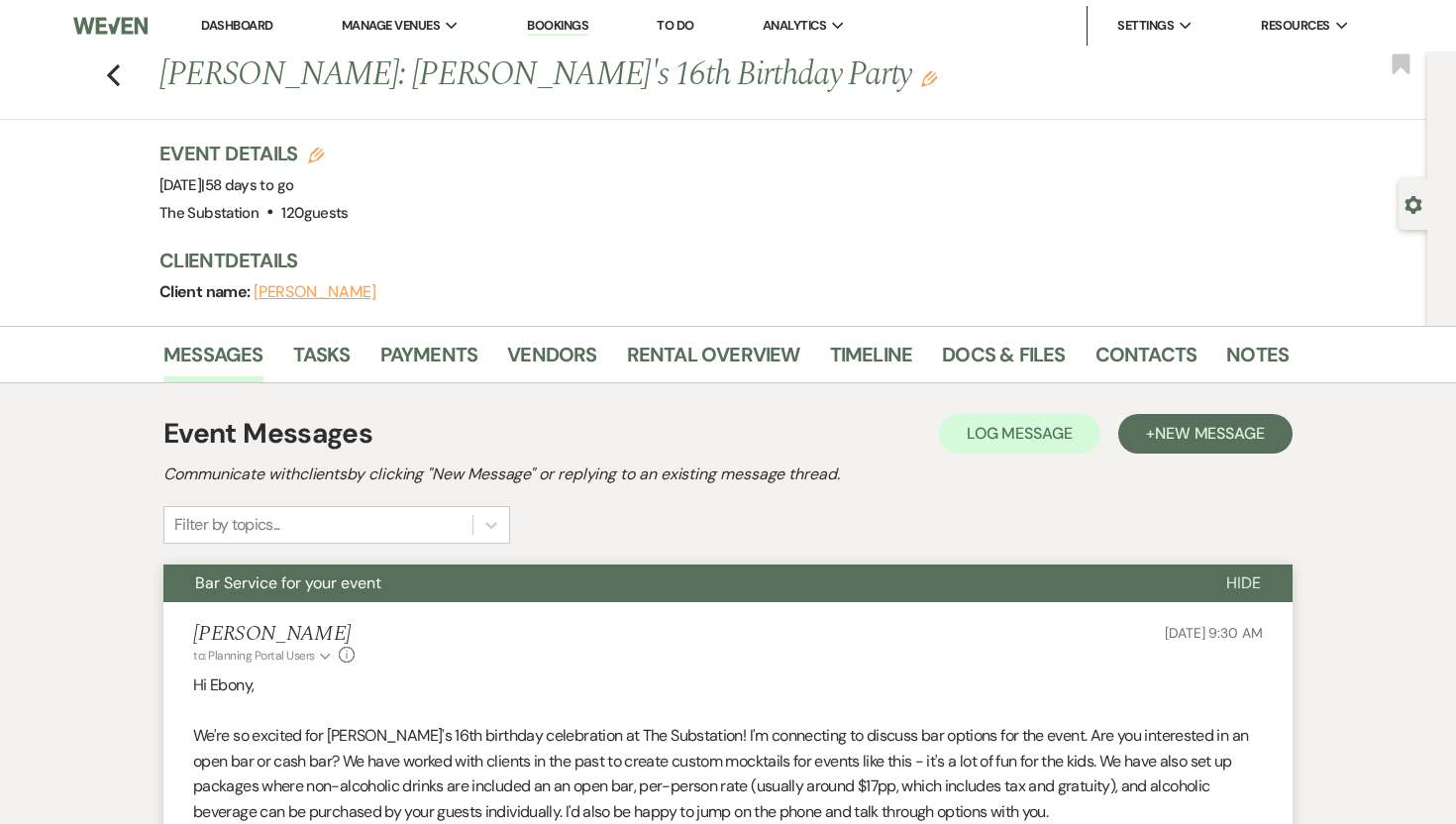 click on "Dashboard" at bounding box center (237, 25) 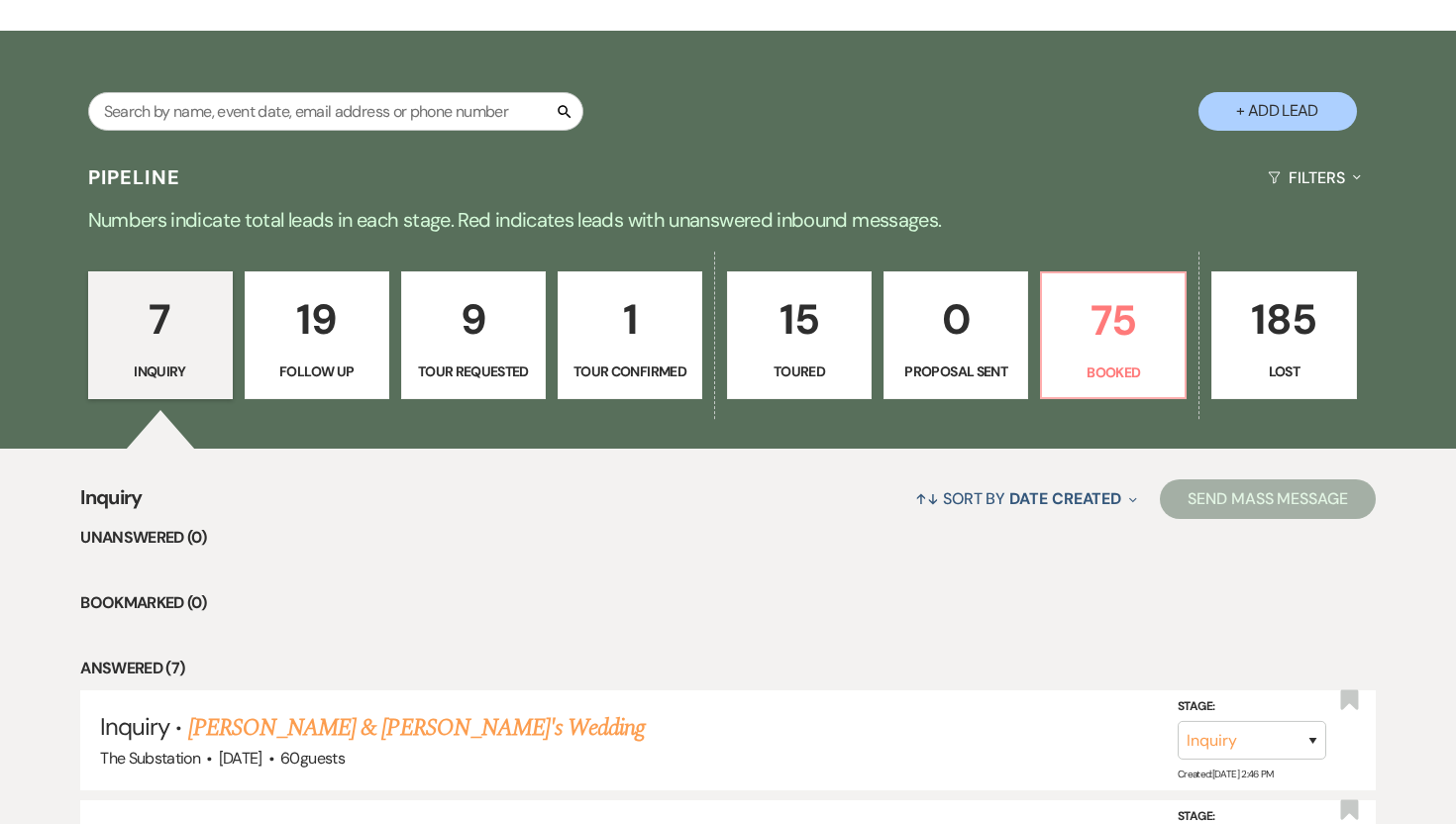 scroll, scrollTop: 228, scrollLeft: 0, axis: vertical 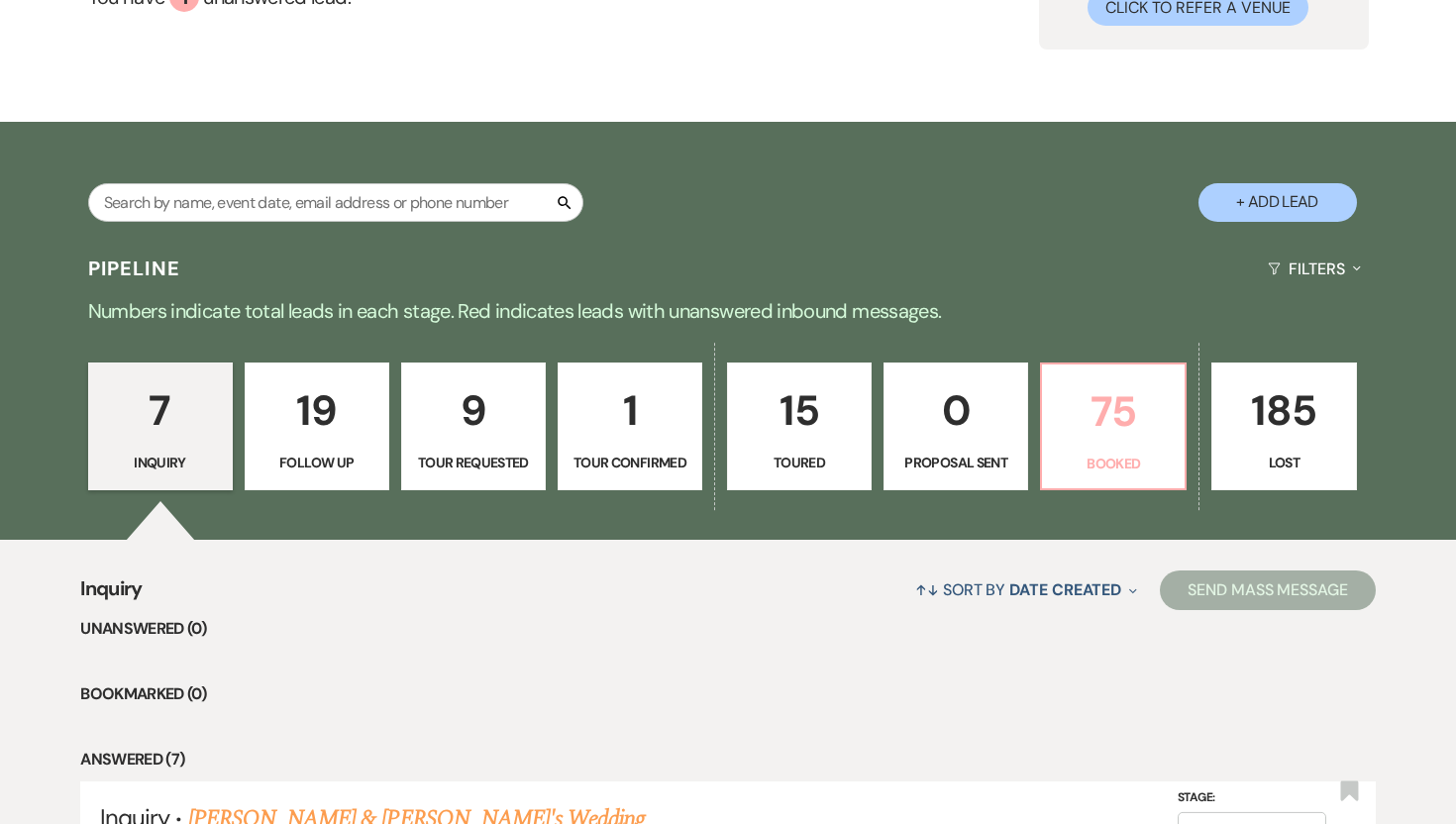 click on "75" at bounding box center [1113, 411] 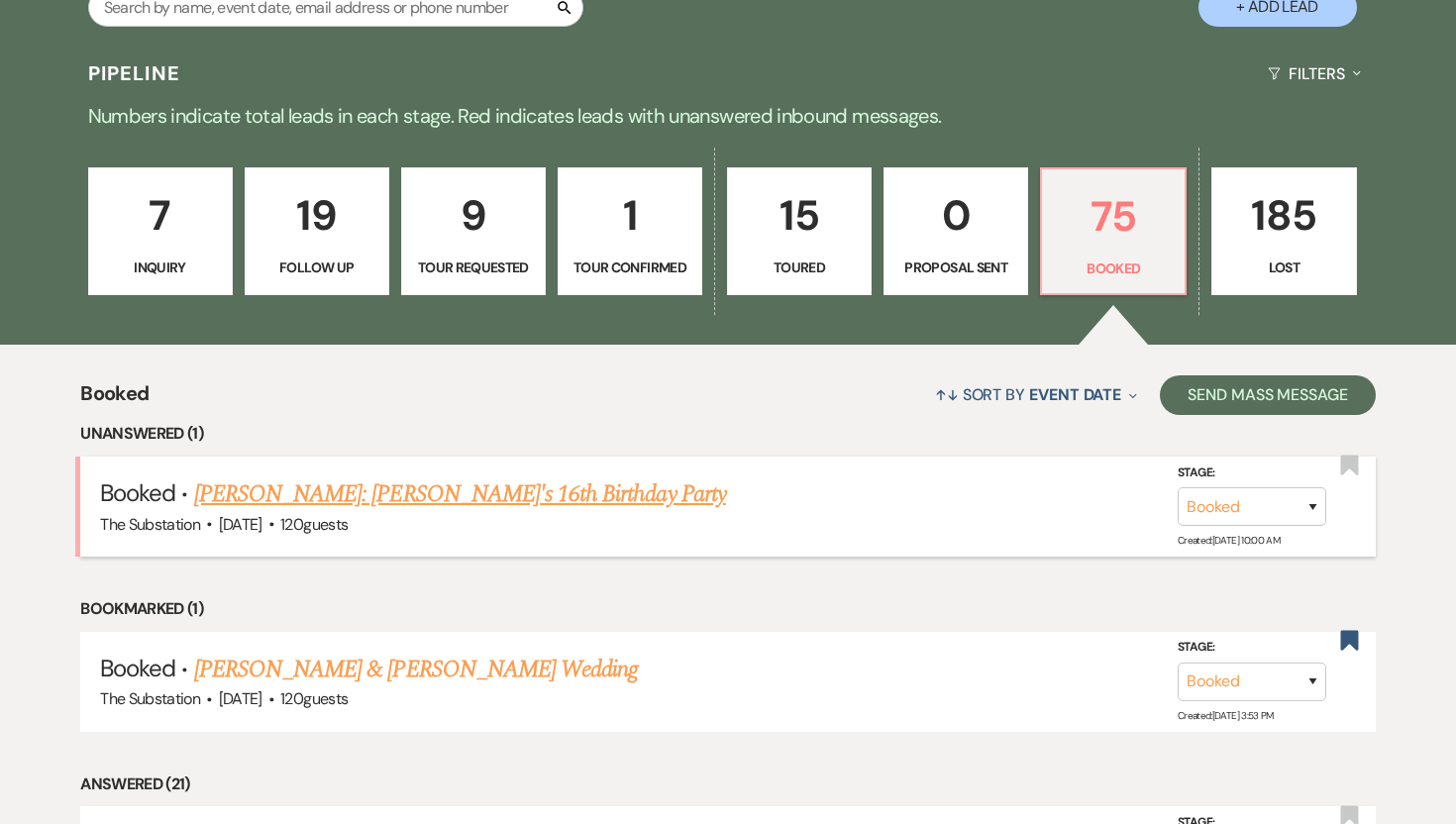 scroll, scrollTop: 425, scrollLeft: 0, axis: vertical 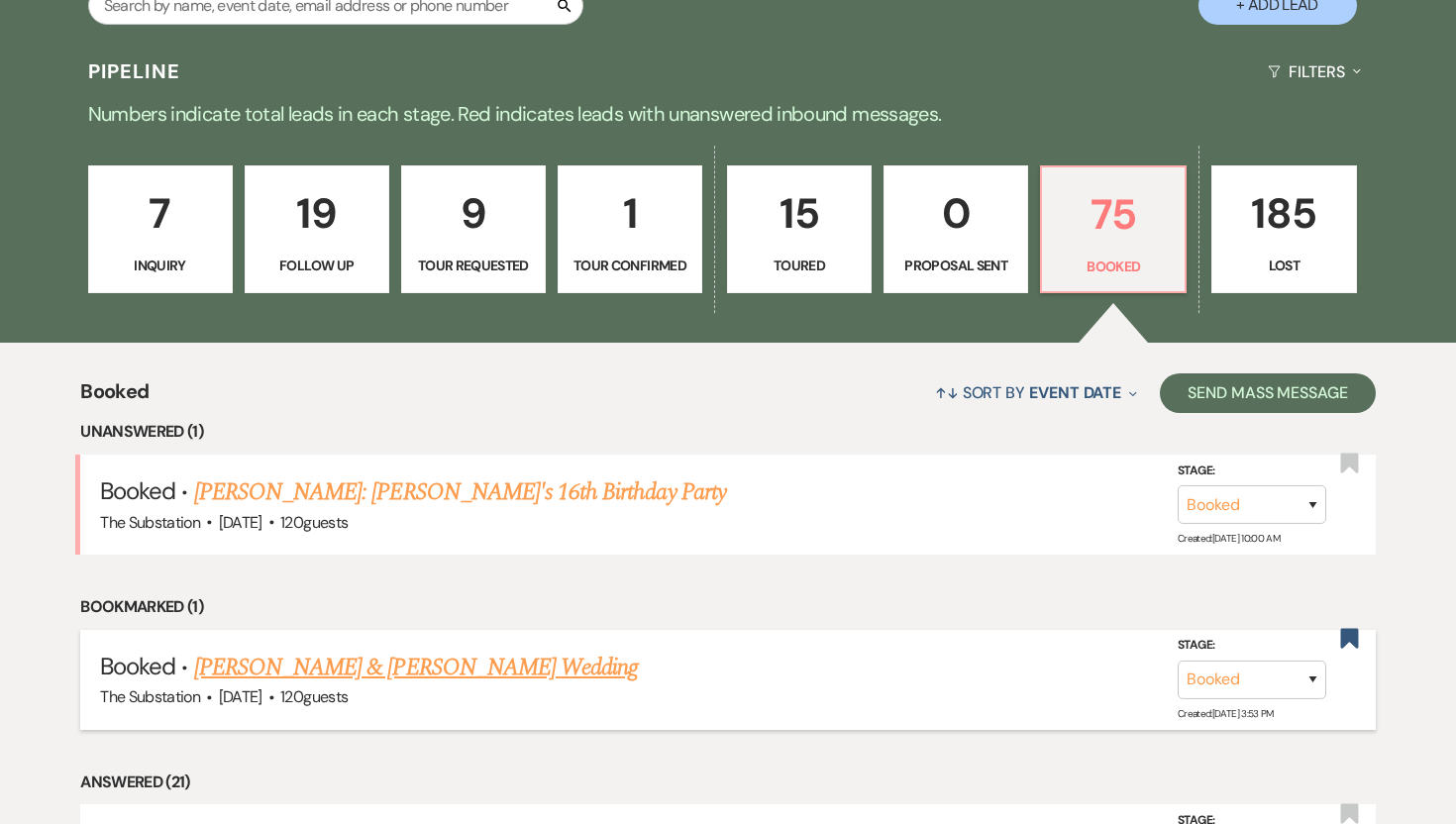 click on "[PERSON_NAME] & [PERSON_NAME] Wedding" at bounding box center [416, 668] 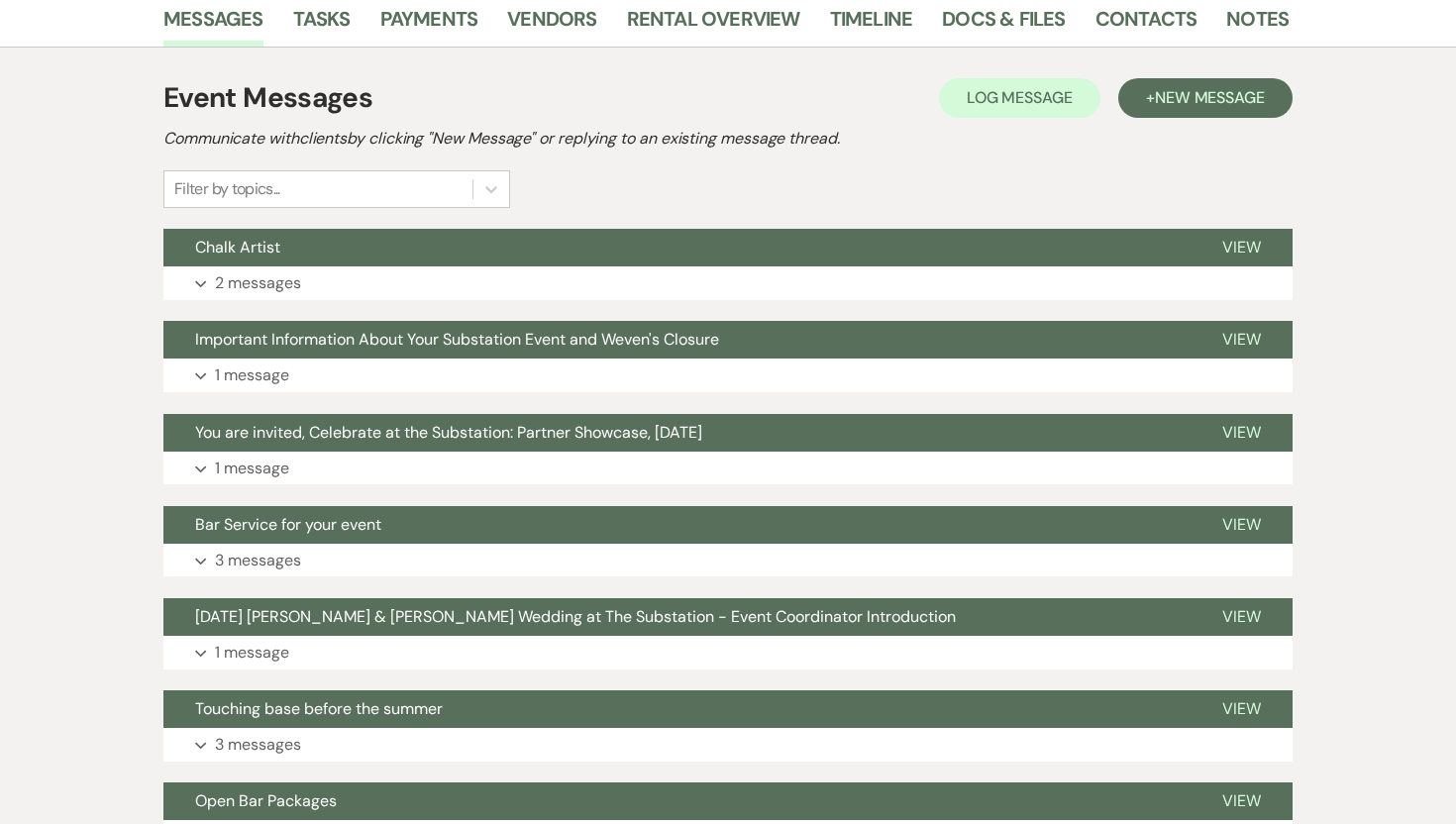 scroll, scrollTop: 365, scrollLeft: 0, axis: vertical 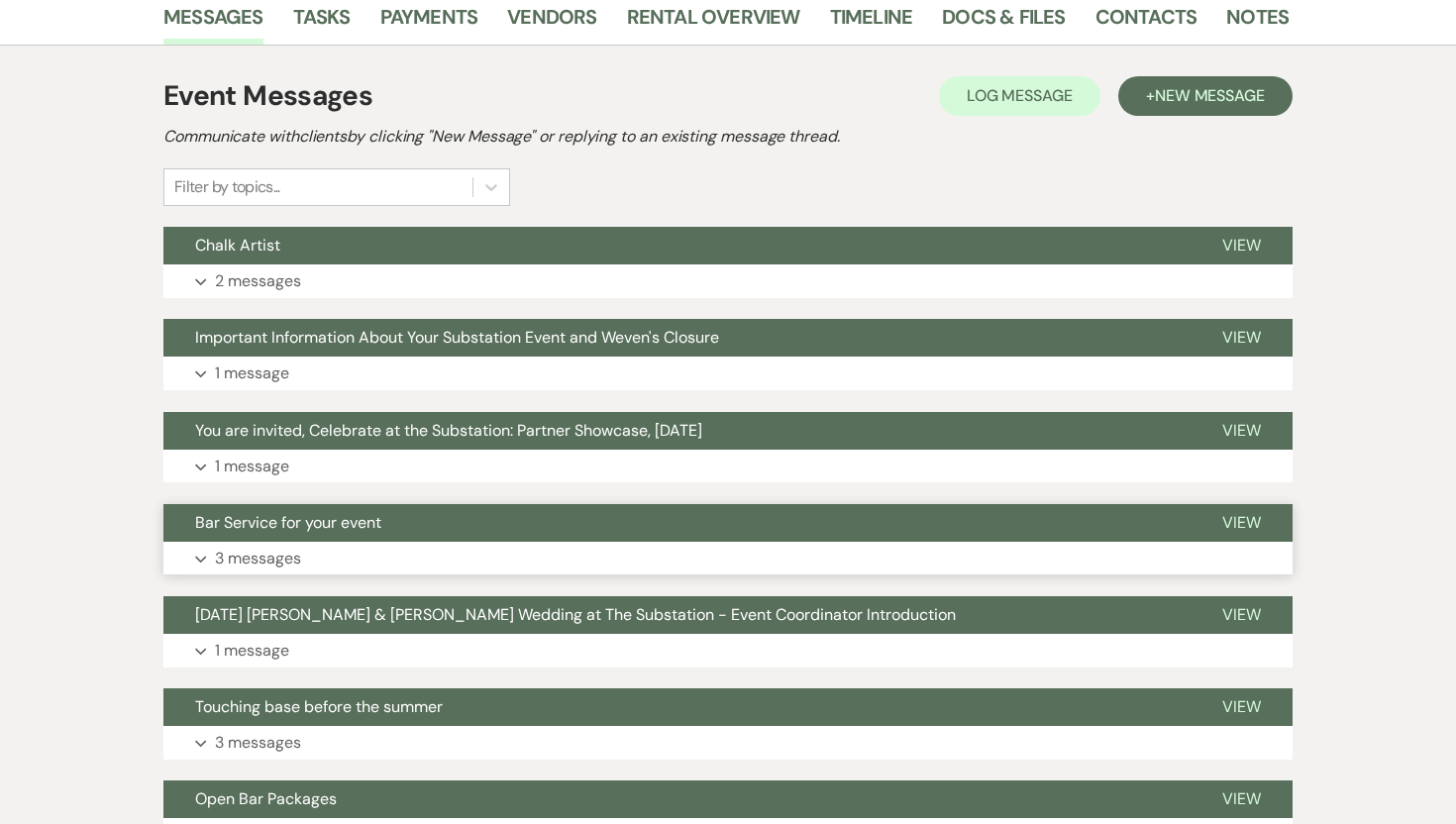 click on "Expand 3 messages" at bounding box center [728, 559] 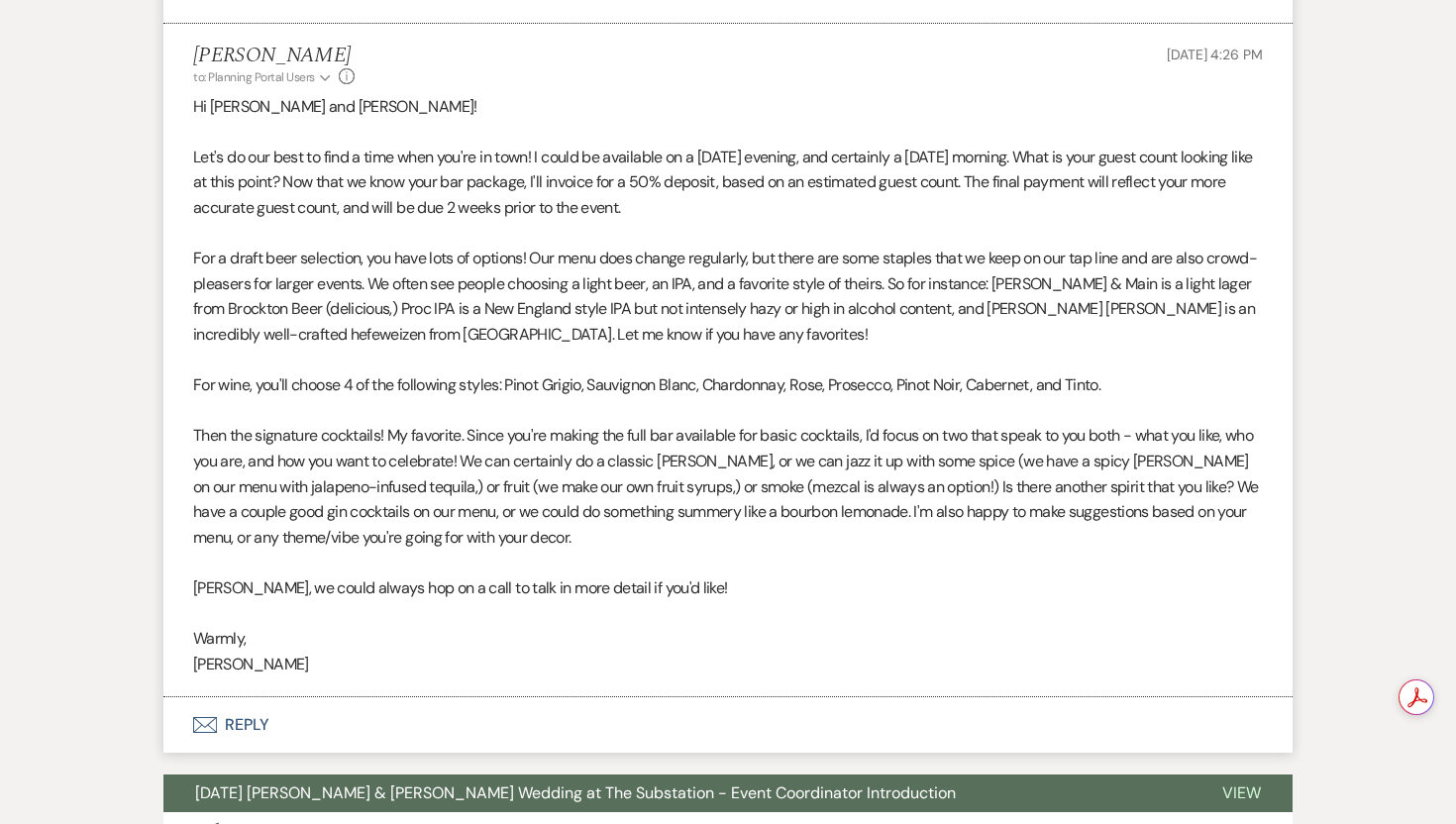 scroll, scrollTop: 1836, scrollLeft: 0, axis: vertical 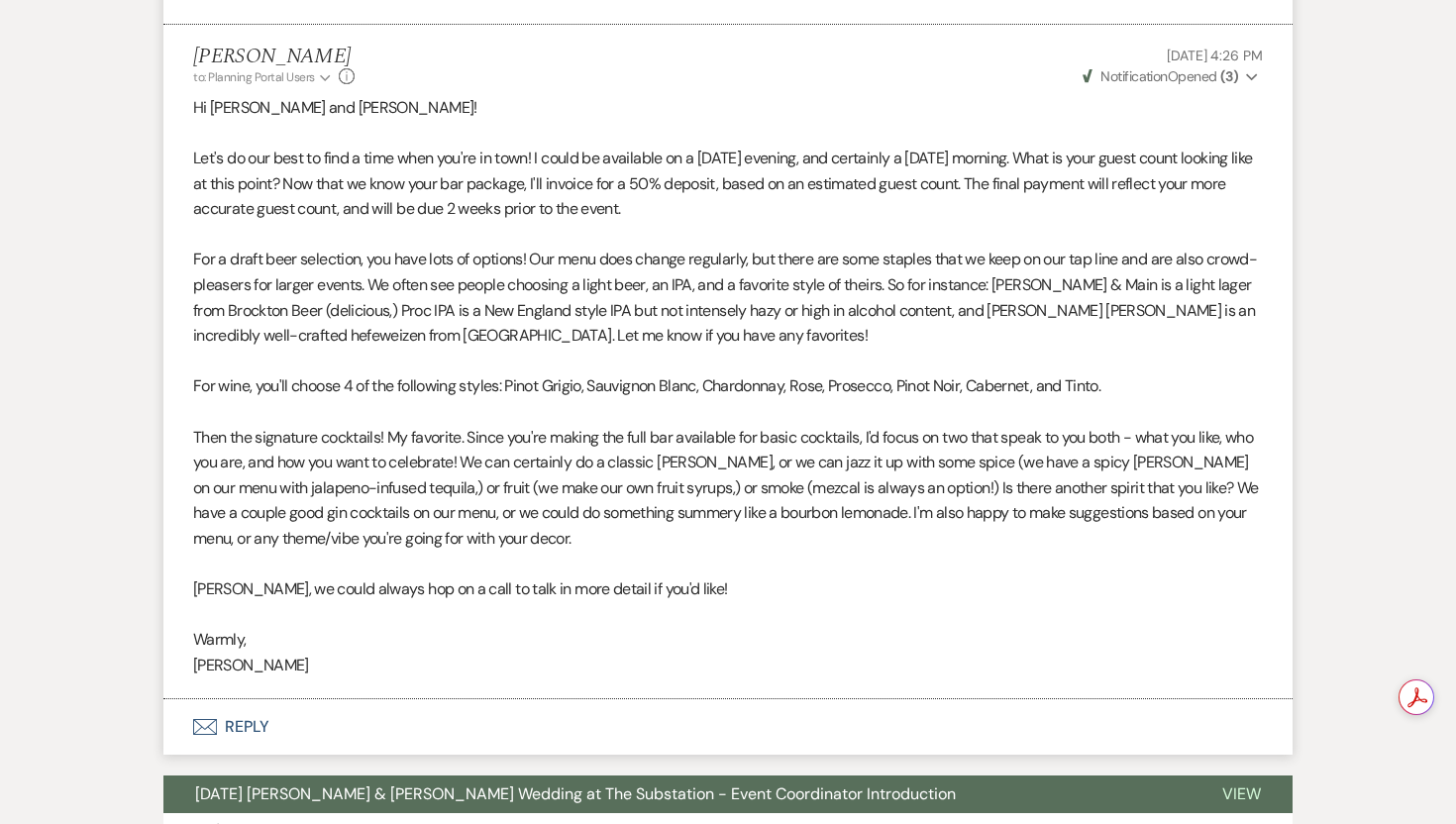 click on "Envelope Reply" at bounding box center [728, 727] 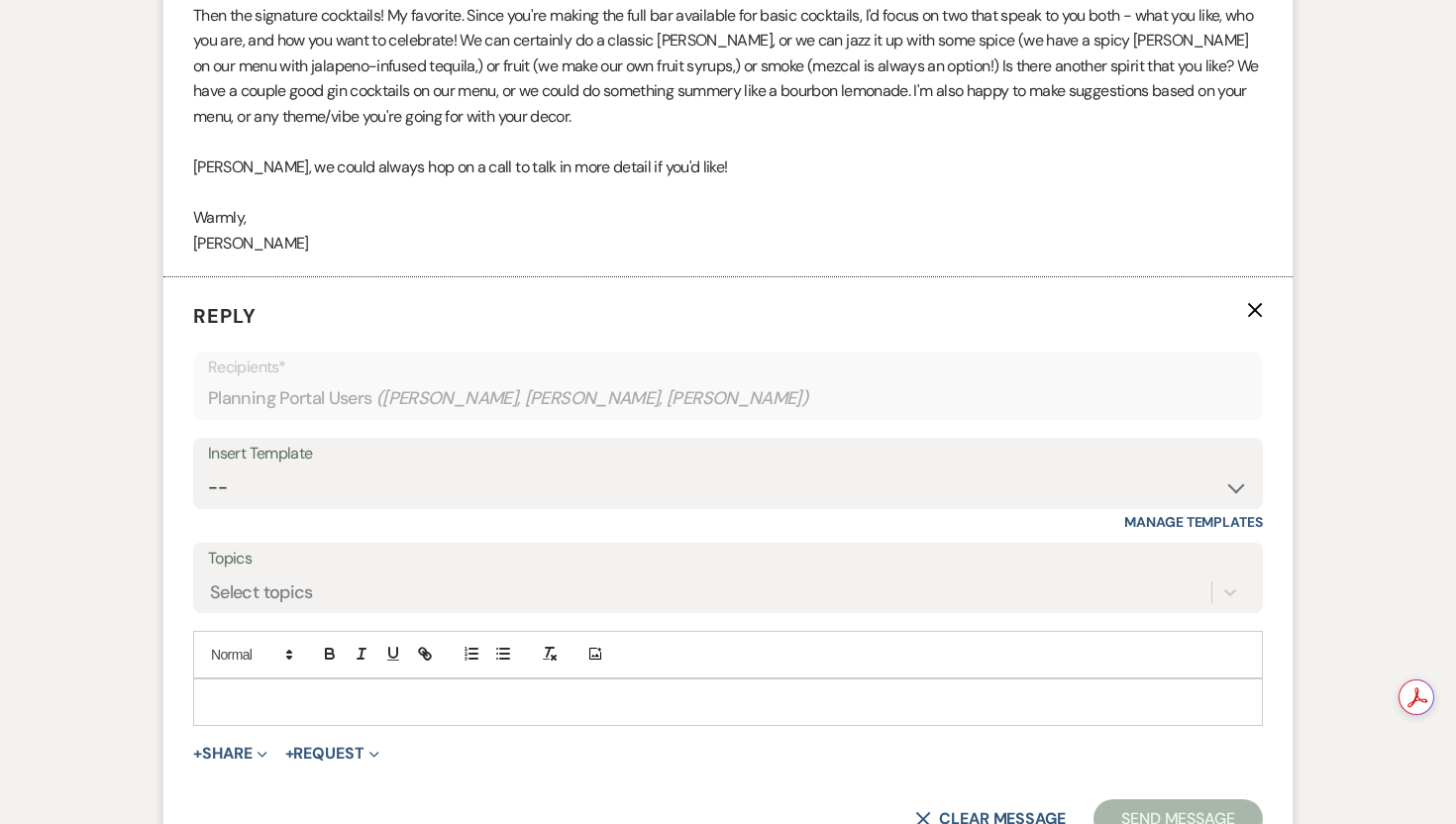 scroll, scrollTop: 2412, scrollLeft: 0, axis: vertical 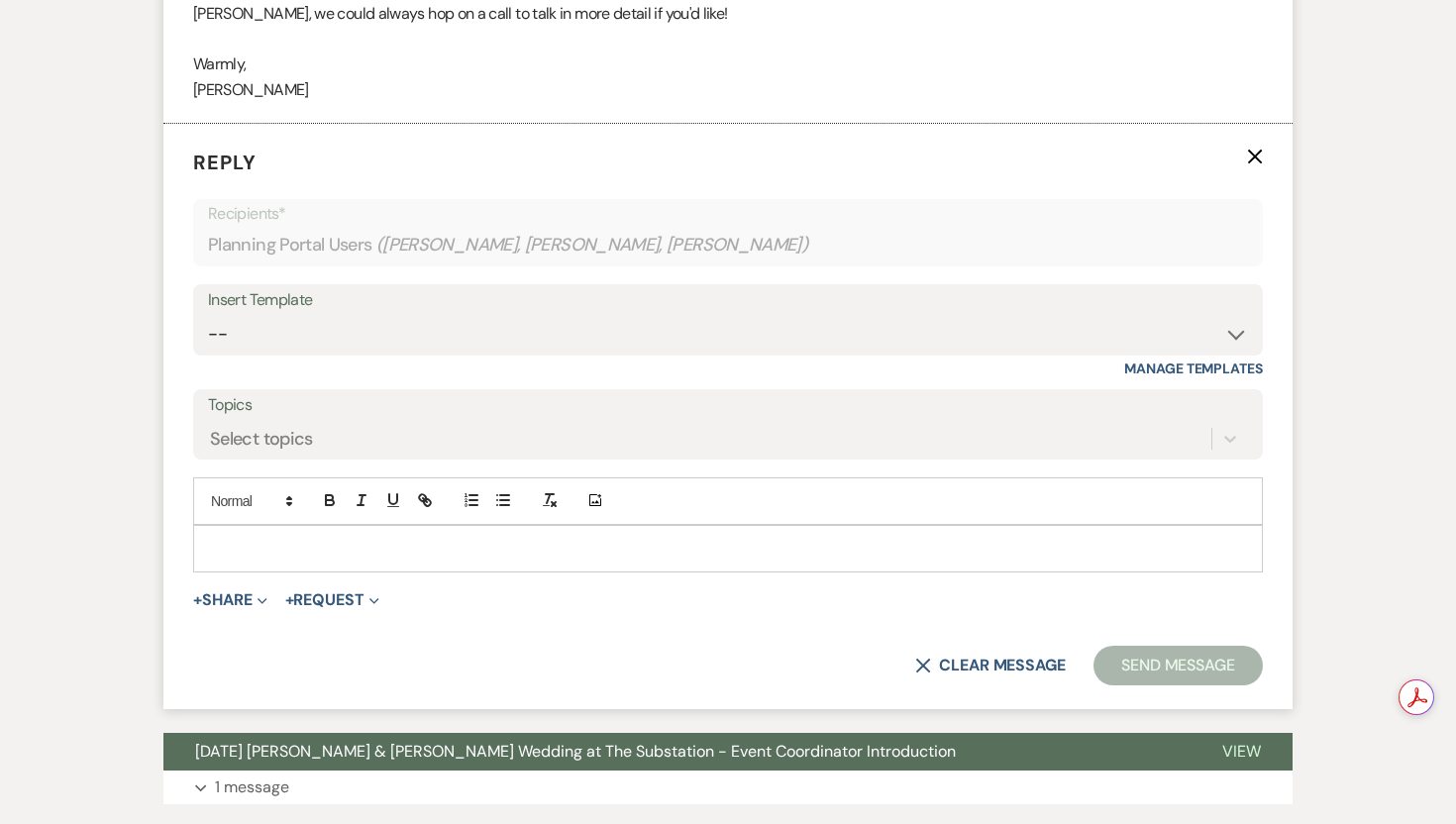 click at bounding box center [728, 549] 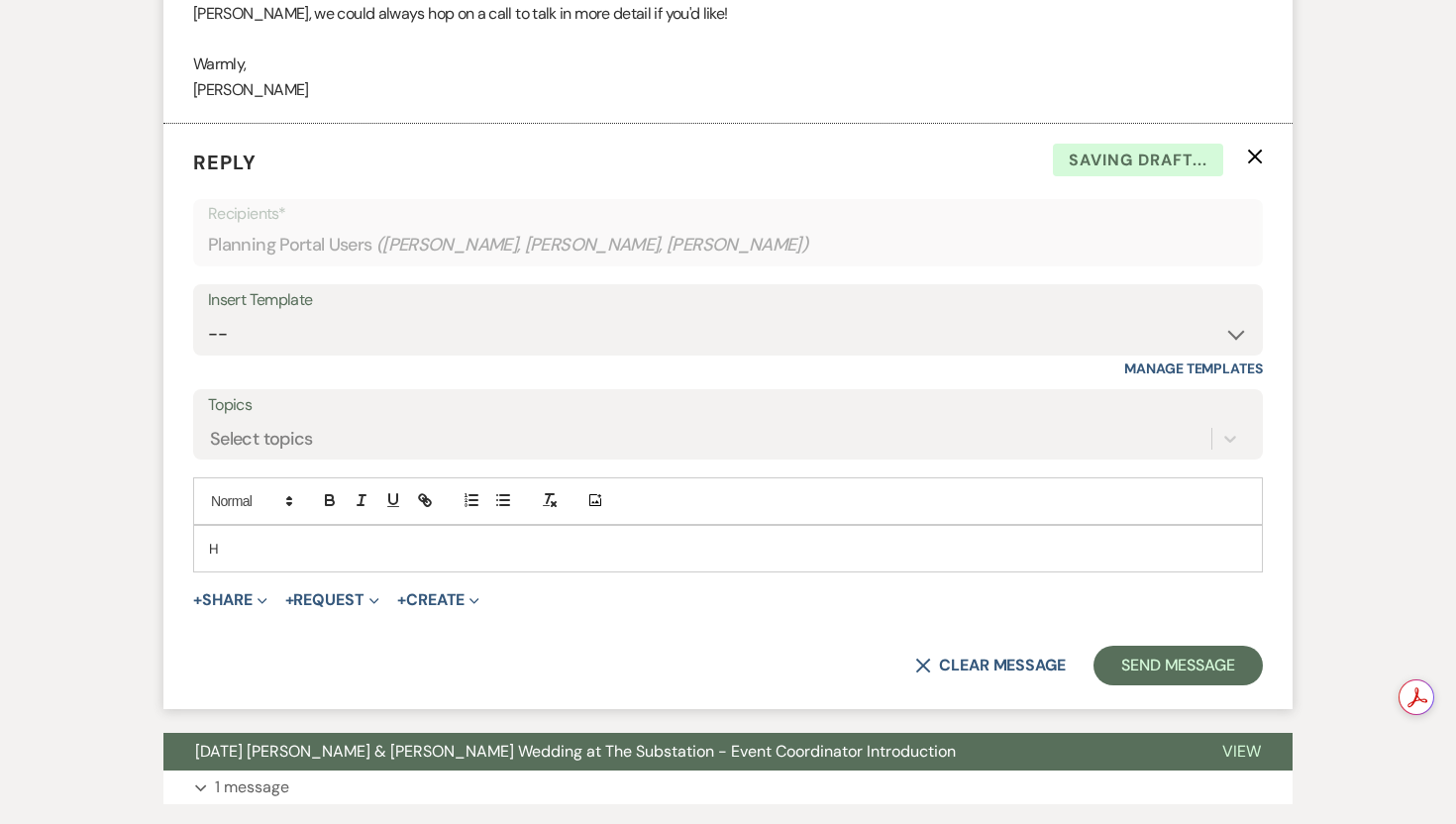 type 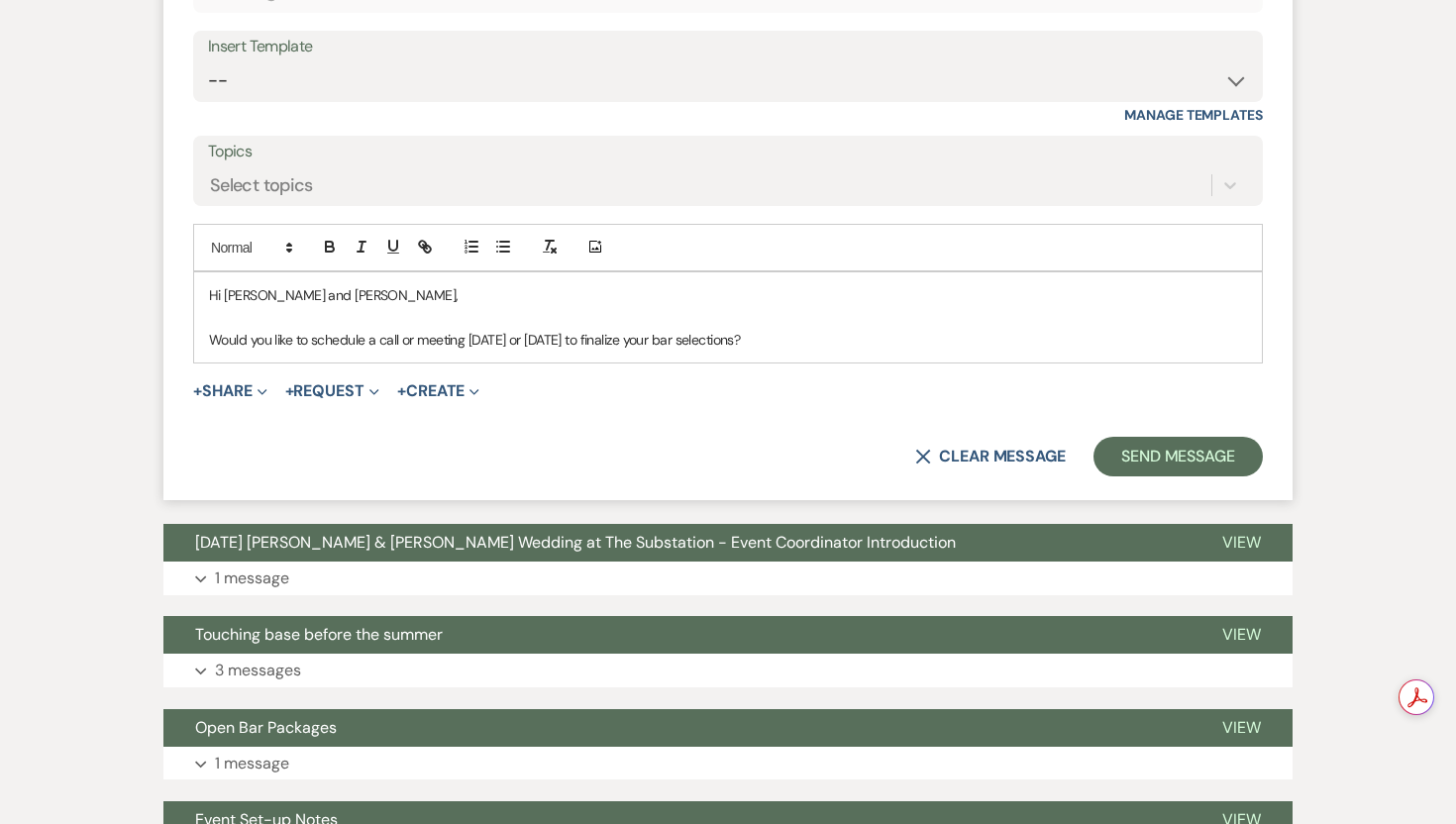 scroll, scrollTop: 2672, scrollLeft: 0, axis: vertical 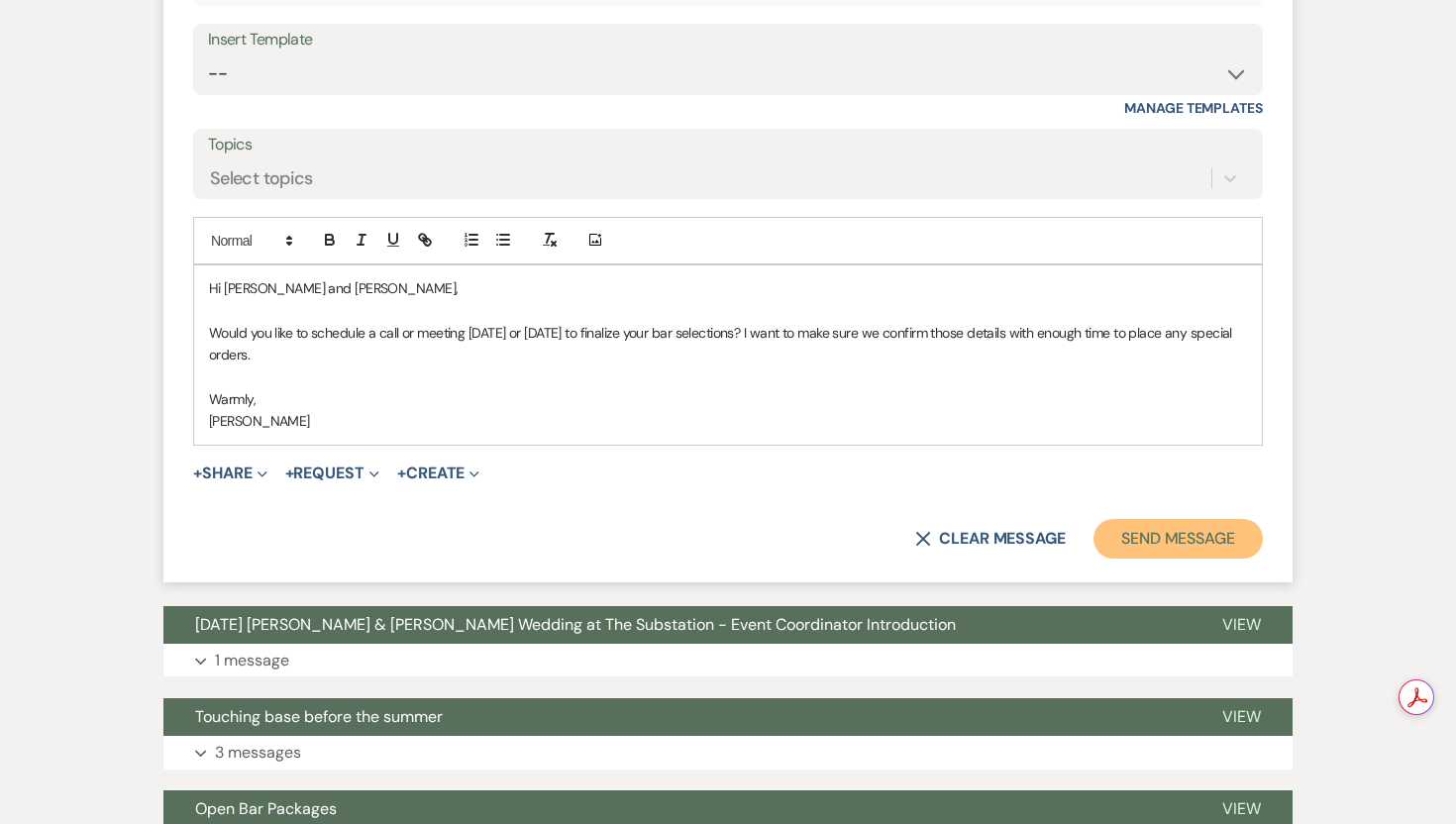 click on "Send Message" at bounding box center [1178, 539] 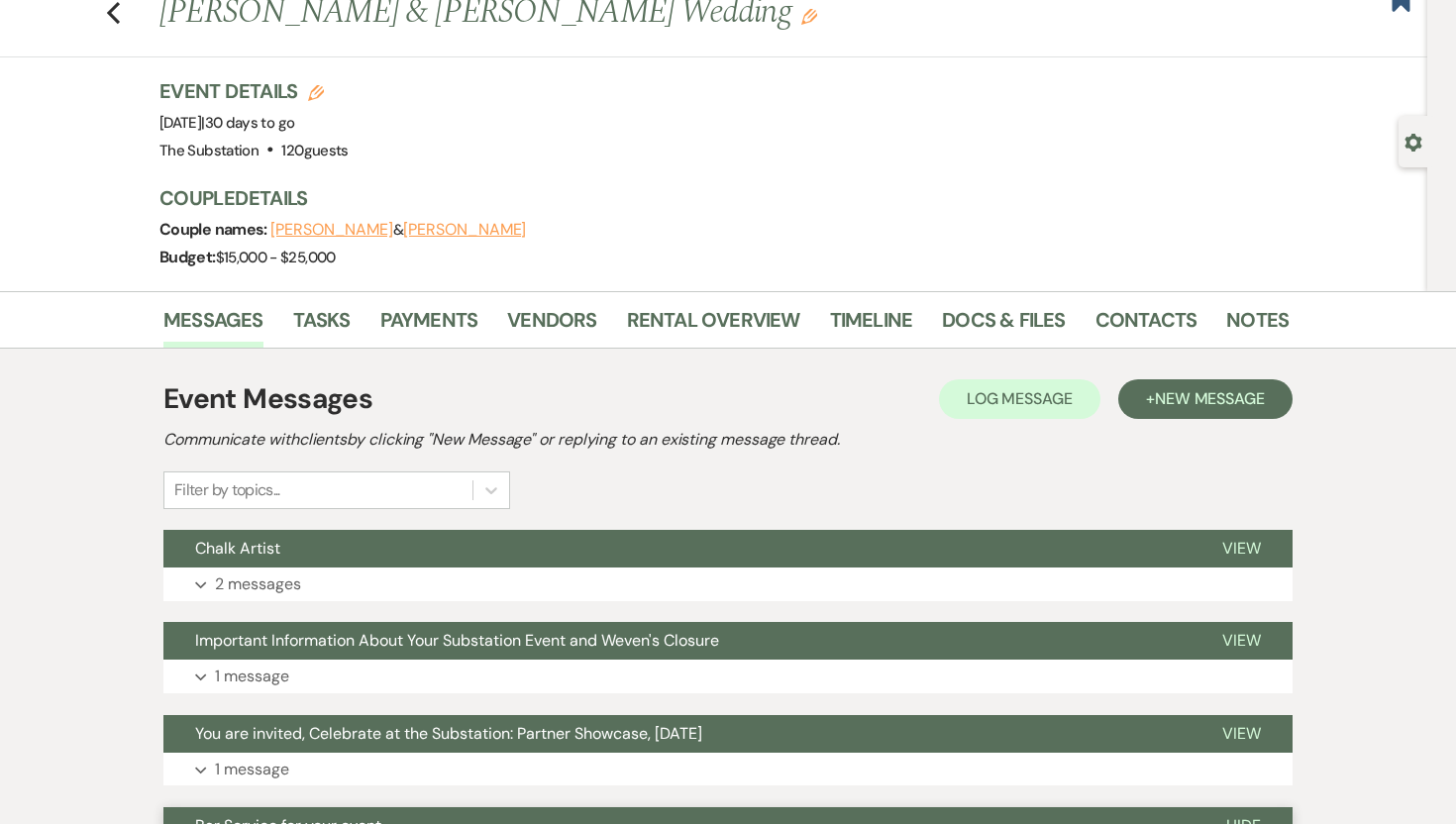 scroll, scrollTop: 0, scrollLeft: 0, axis: both 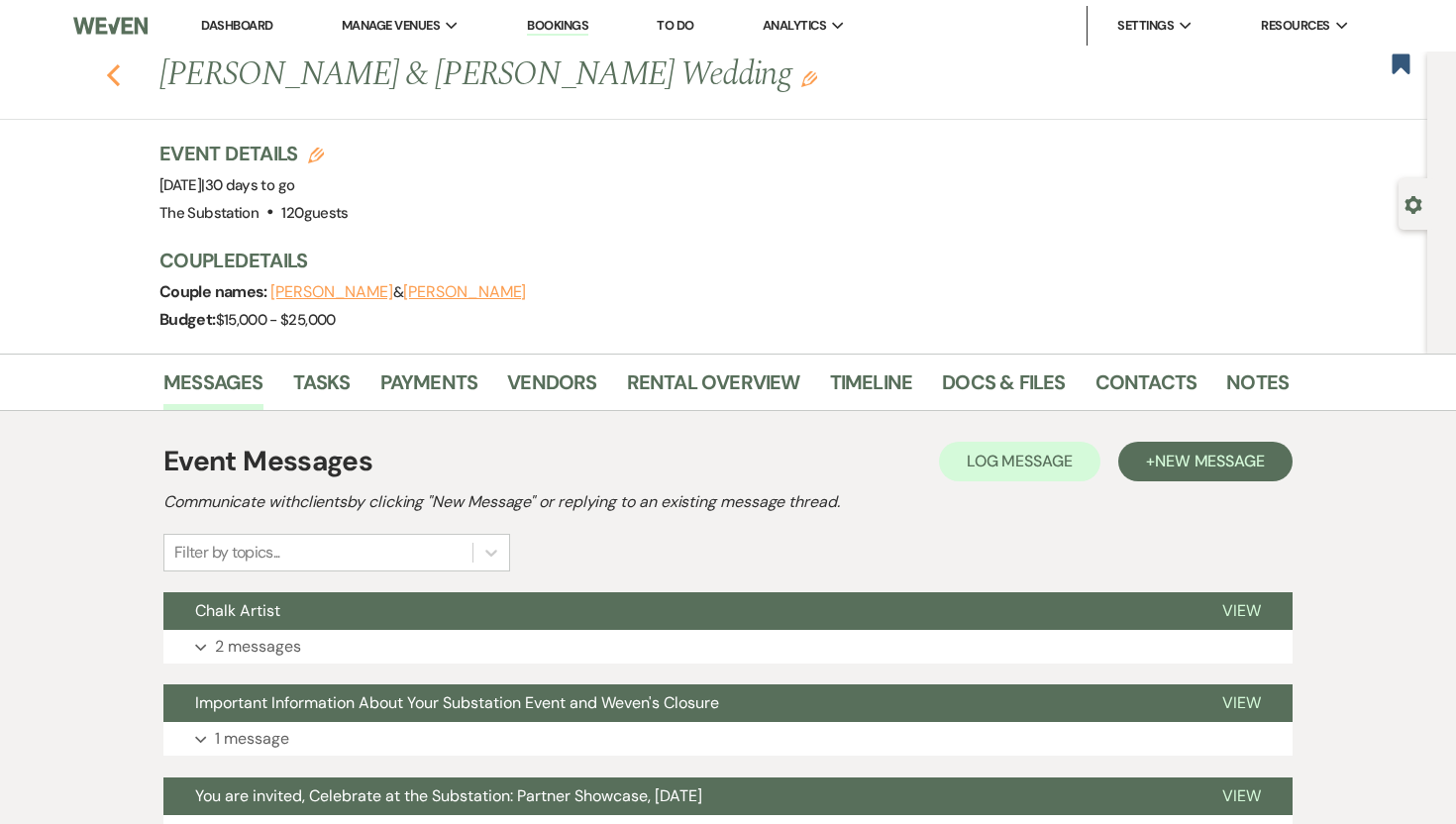 click on "Previous" 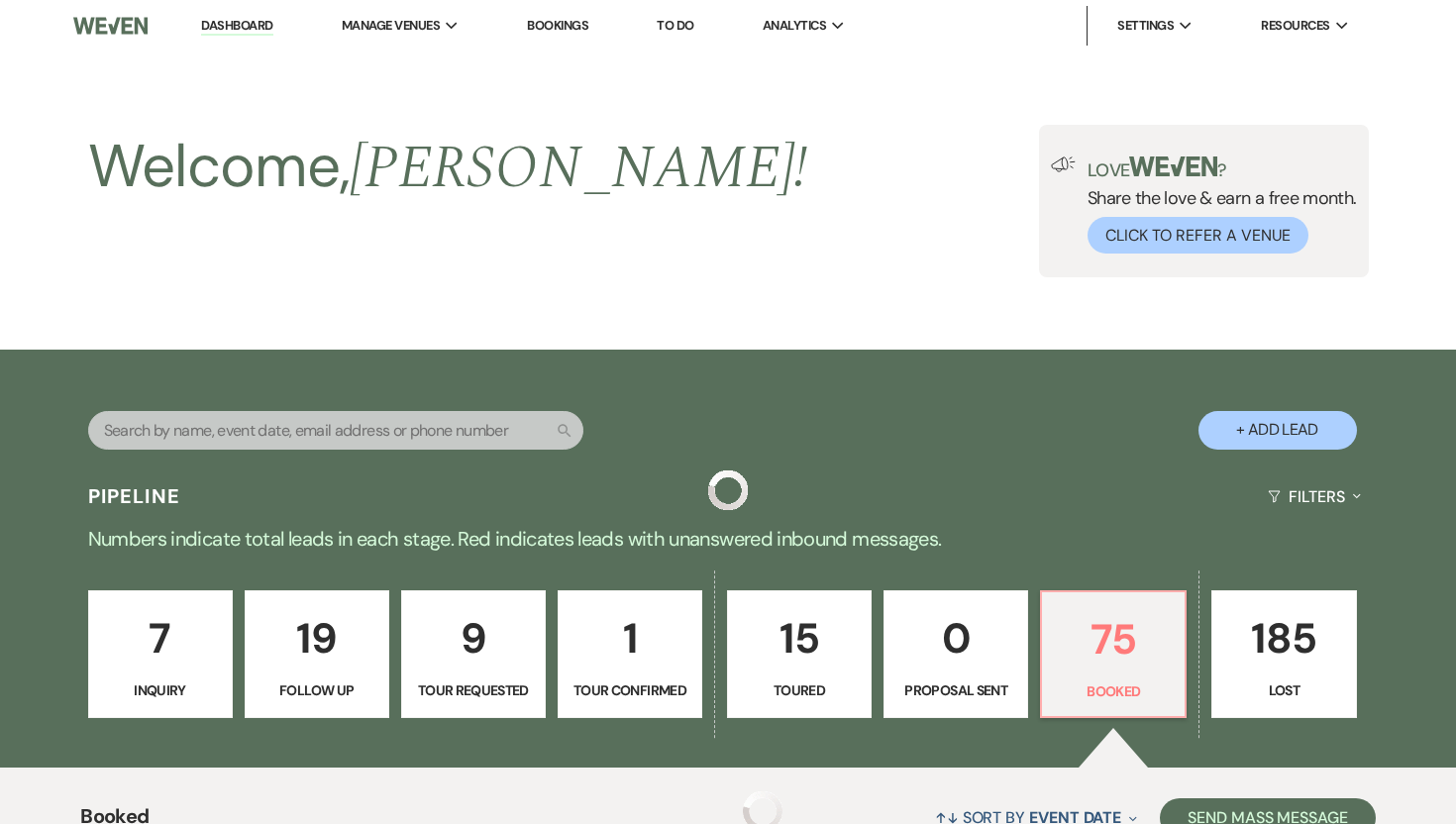 scroll, scrollTop: 425, scrollLeft: 0, axis: vertical 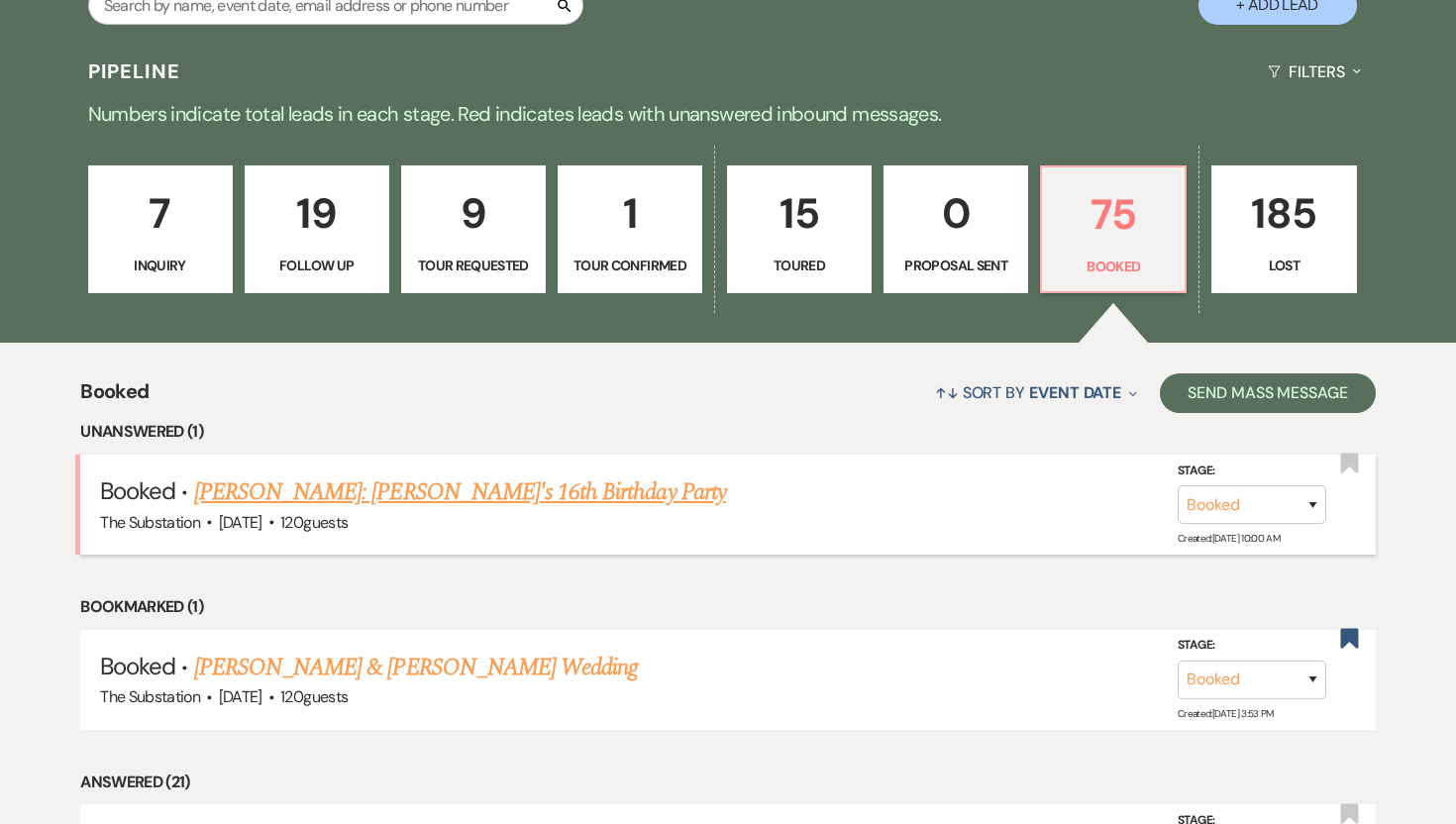 click on "[PERSON_NAME]:  [PERSON_NAME]'s 16th Birthday Party" at bounding box center [460, 492] 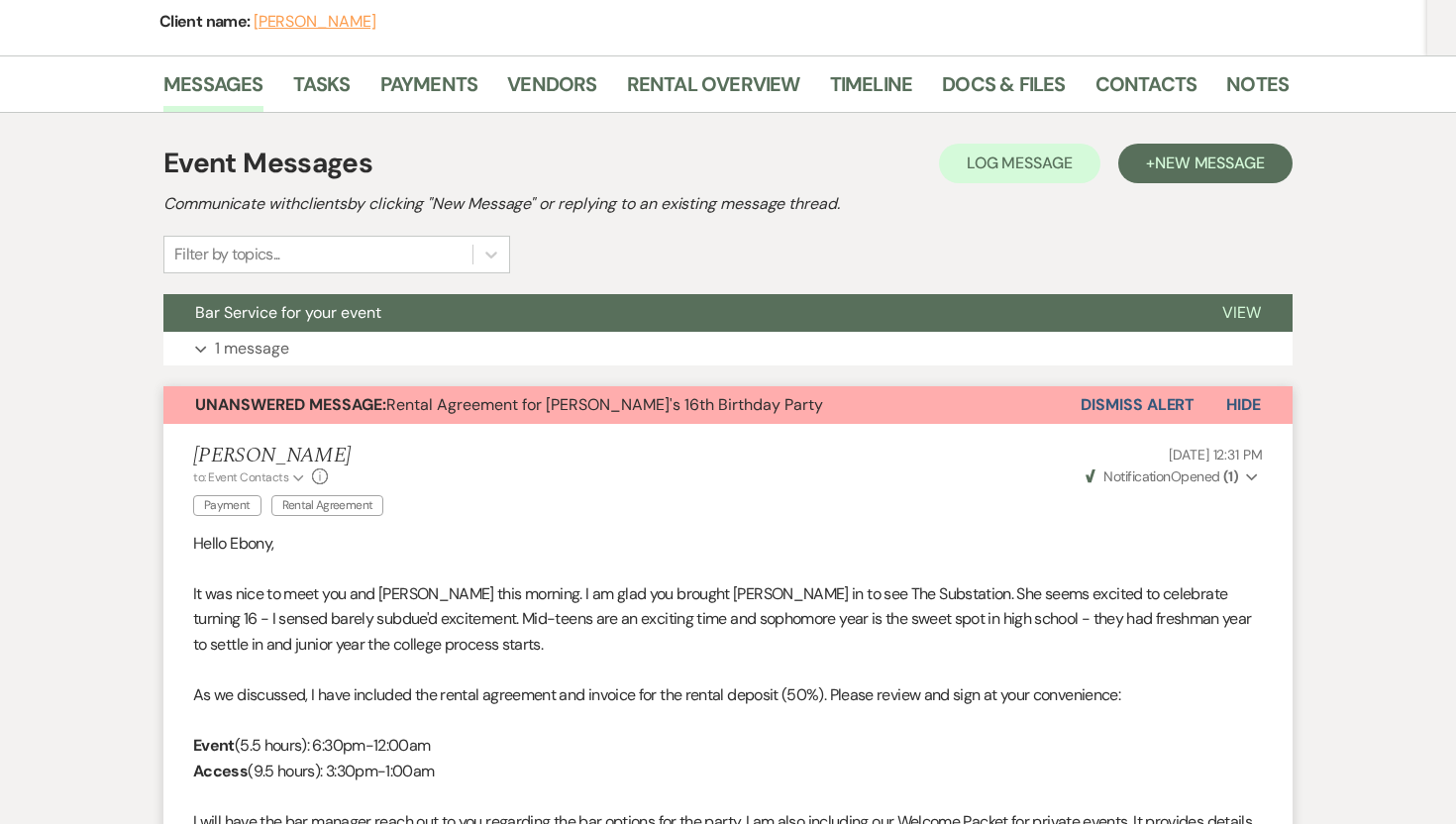 scroll, scrollTop: 0, scrollLeft: 0, axis: both 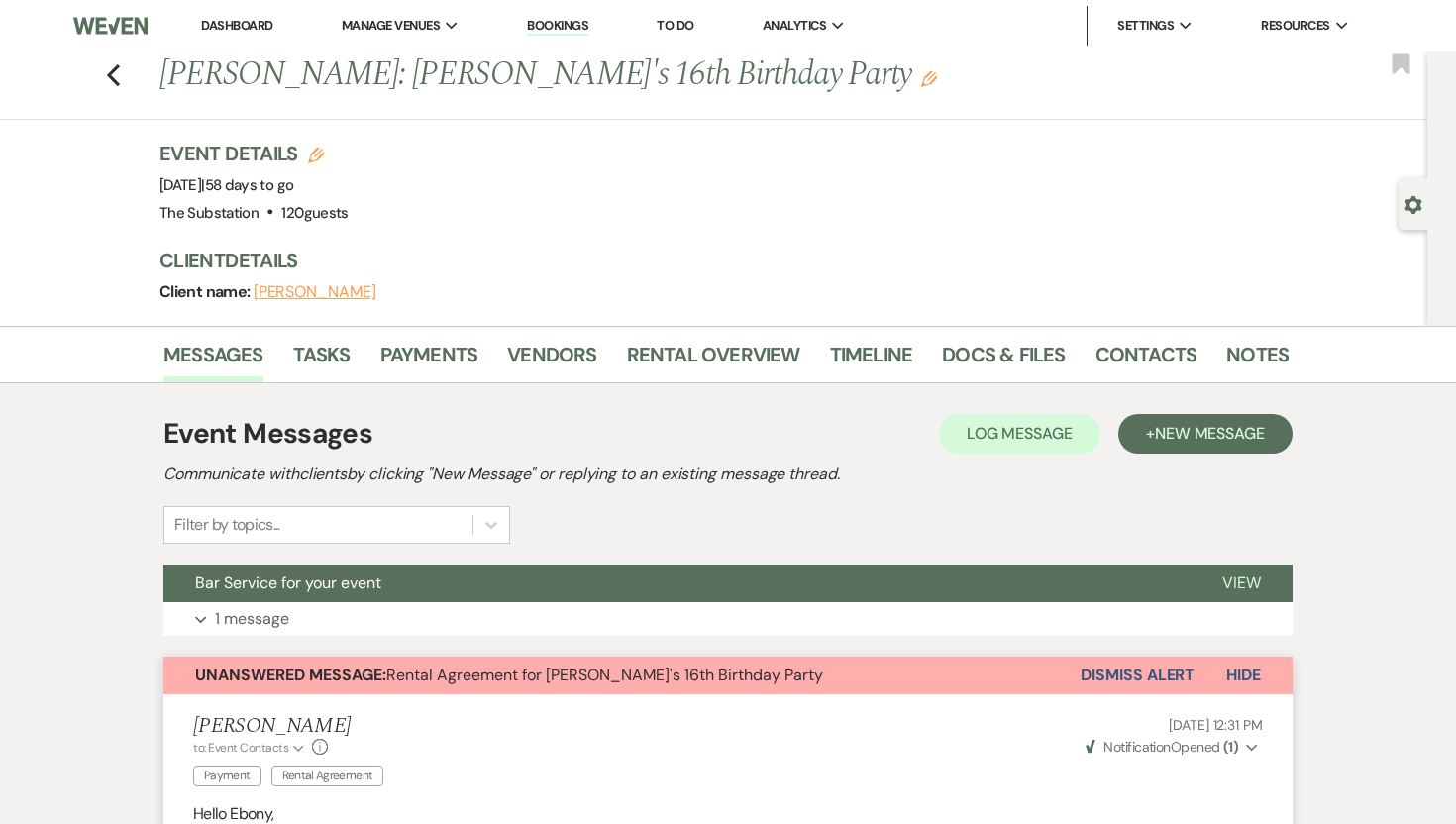 click on "Dismiss Alert" at bounding box center [1137, 675] 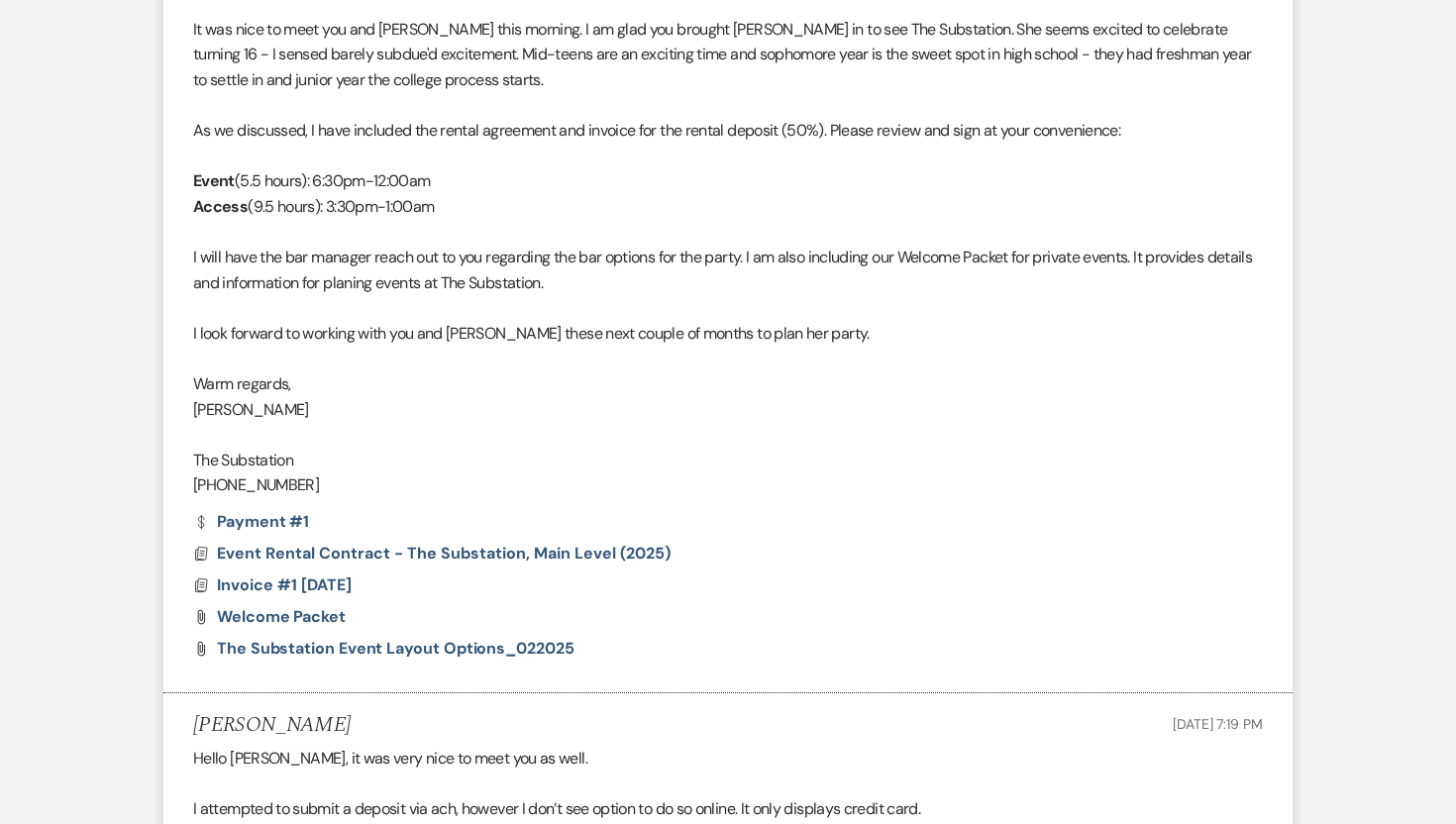 scroll, scrollTop: 0, scrollLeft: 0, axis: both 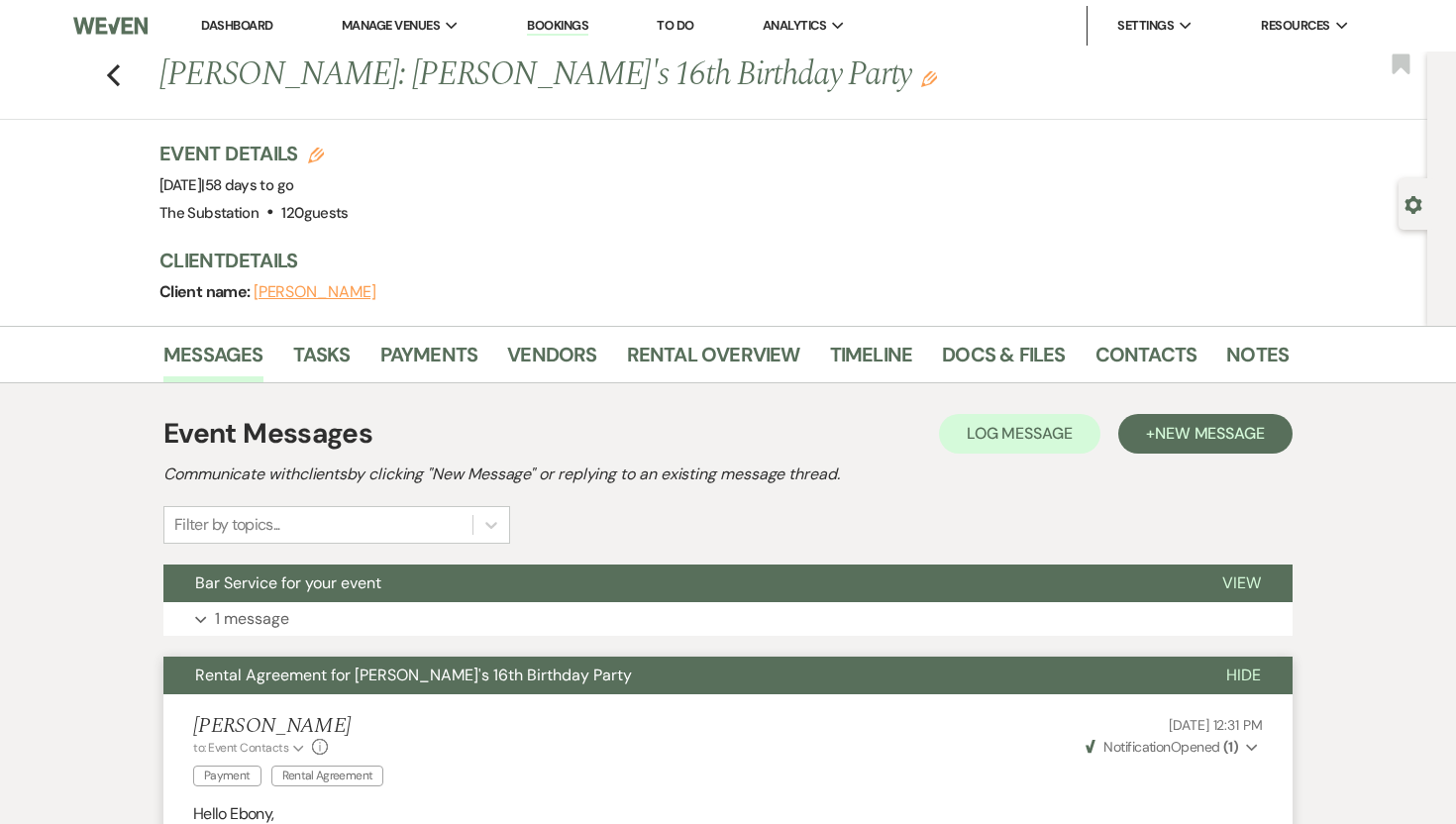 click on "Dashboard" at bounding box center [237, 25] 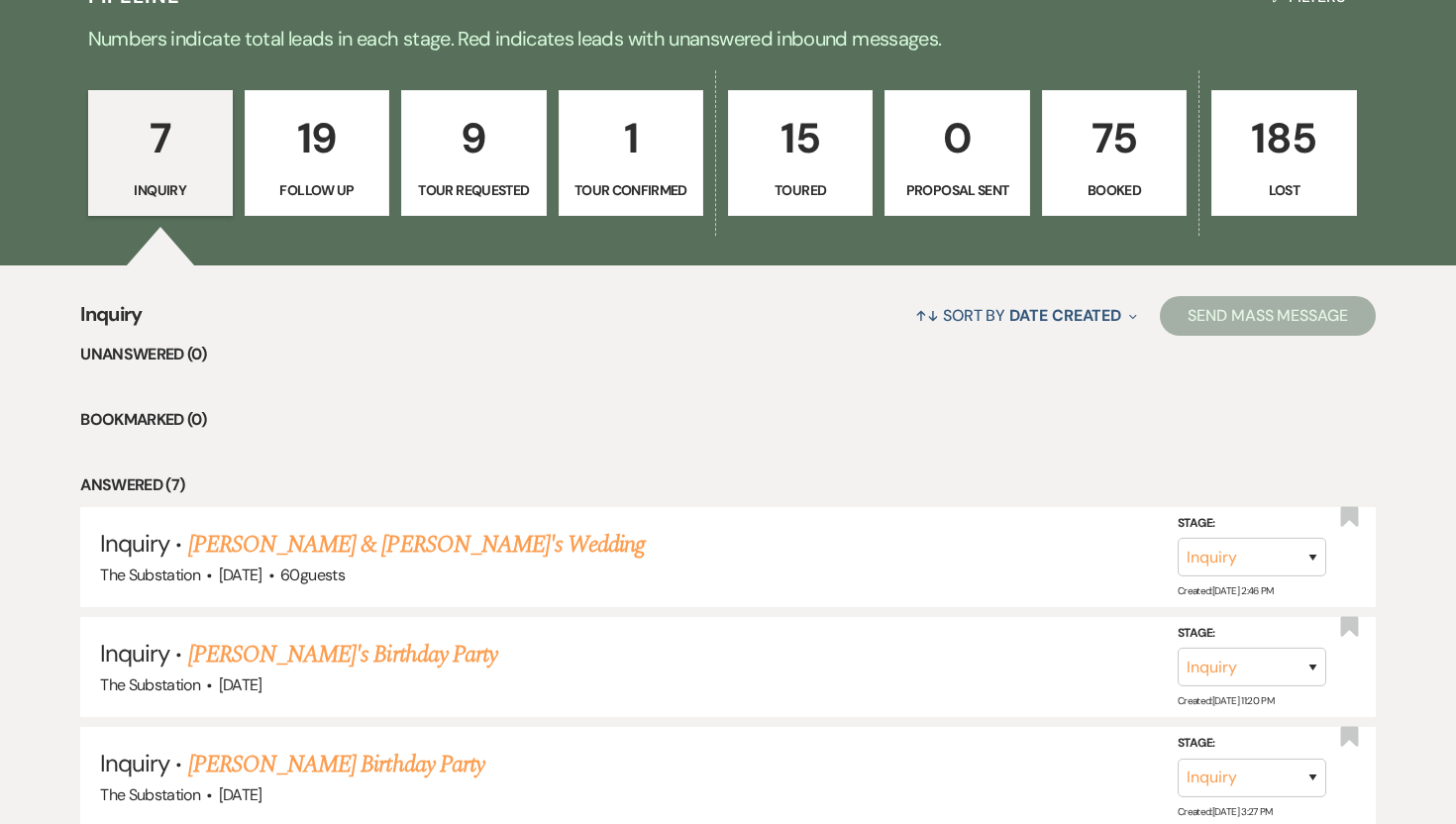 scroll, scrollTop: 503, scrollLeft: 0, axis: vertical 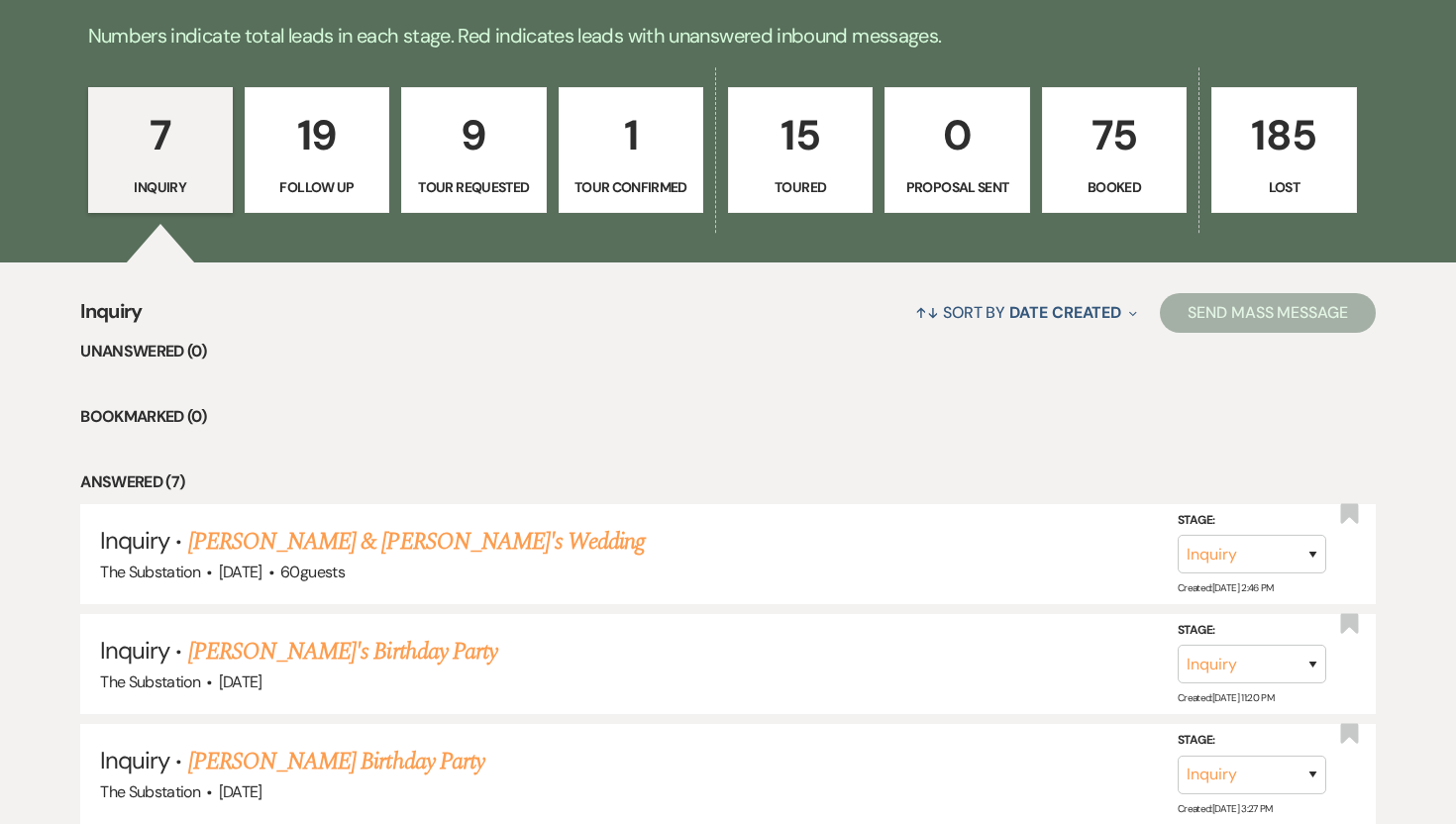 click on "75 Booked" at bounding box center [1114, 151] 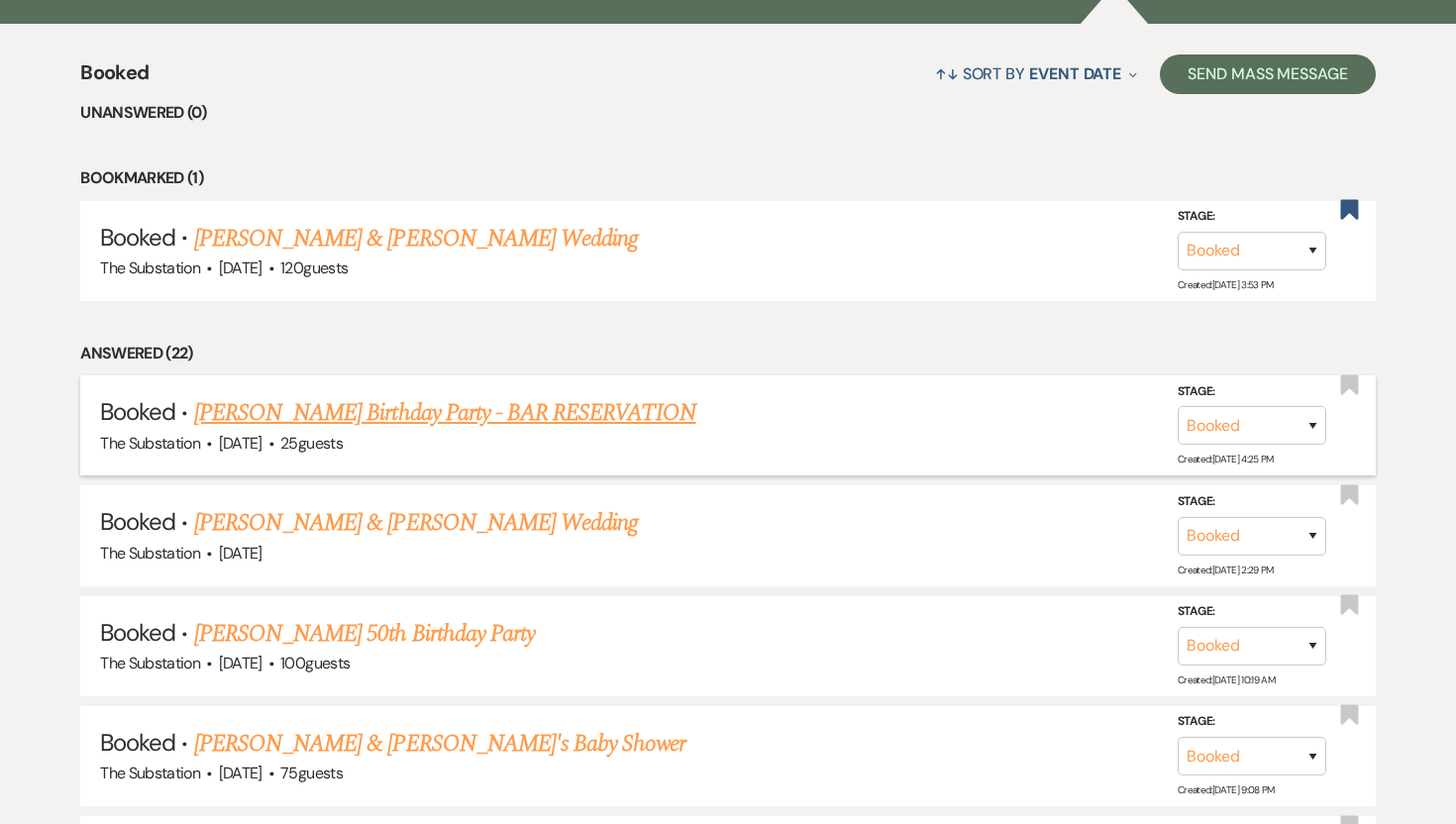 scroll, scrollTop: 751, scrollLeft: 0, axis: vertical 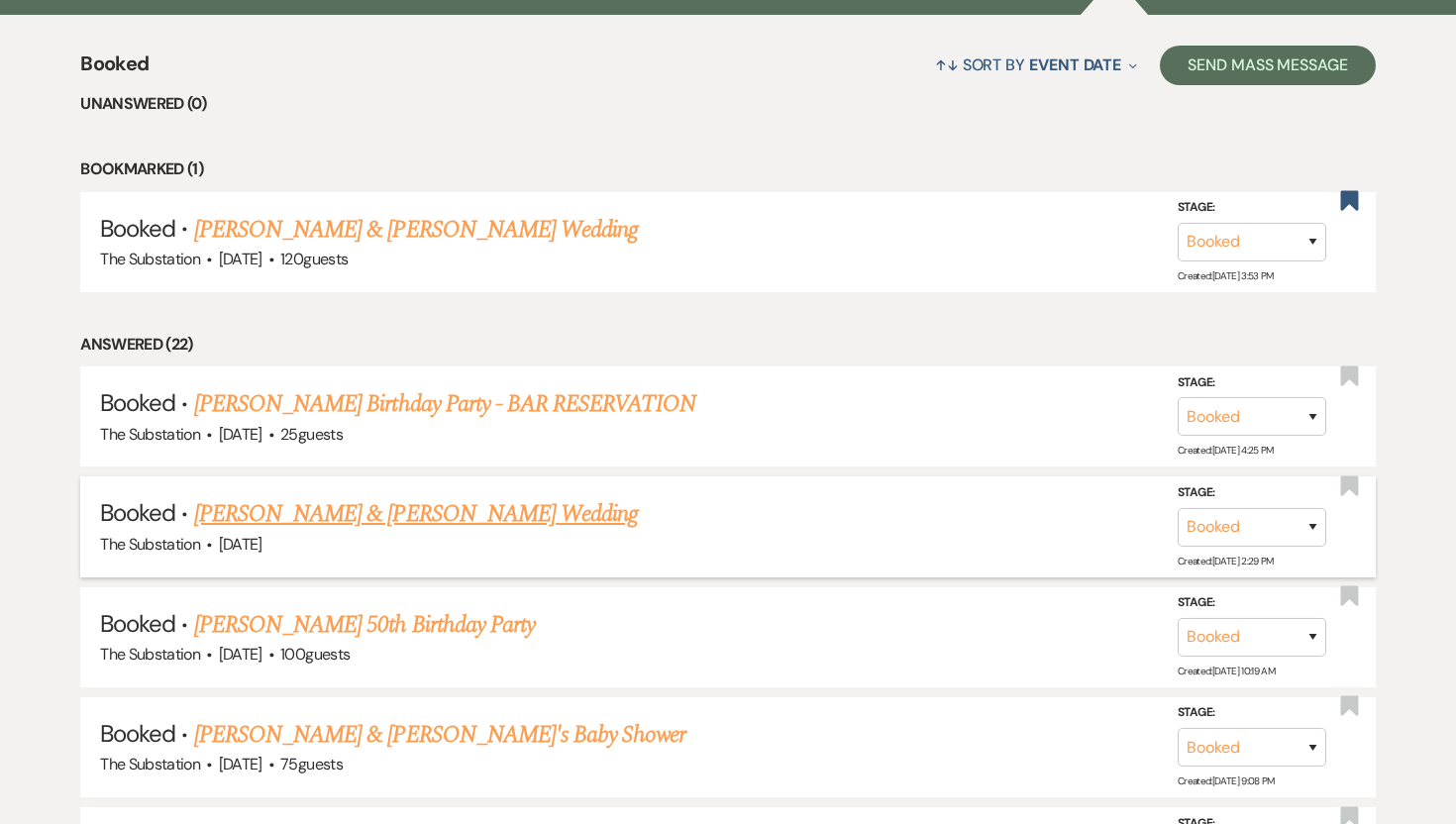 click on "[PERSON_NAME] & [PERSON_NAME] Wedding" at bounding box center (416, 514) 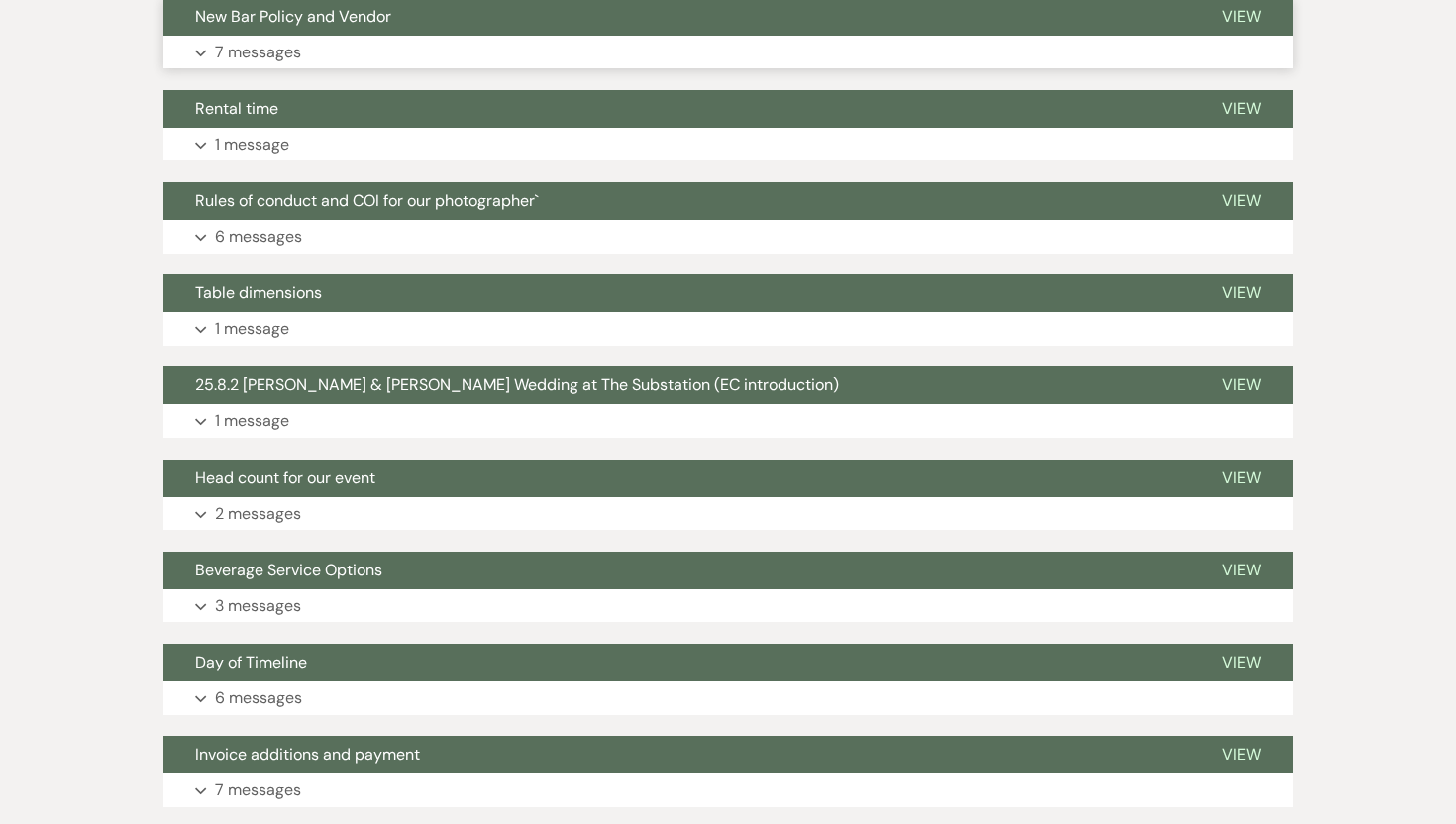 scroll, scrollTop: 1316, scrollLeft: 0, axis: vertical 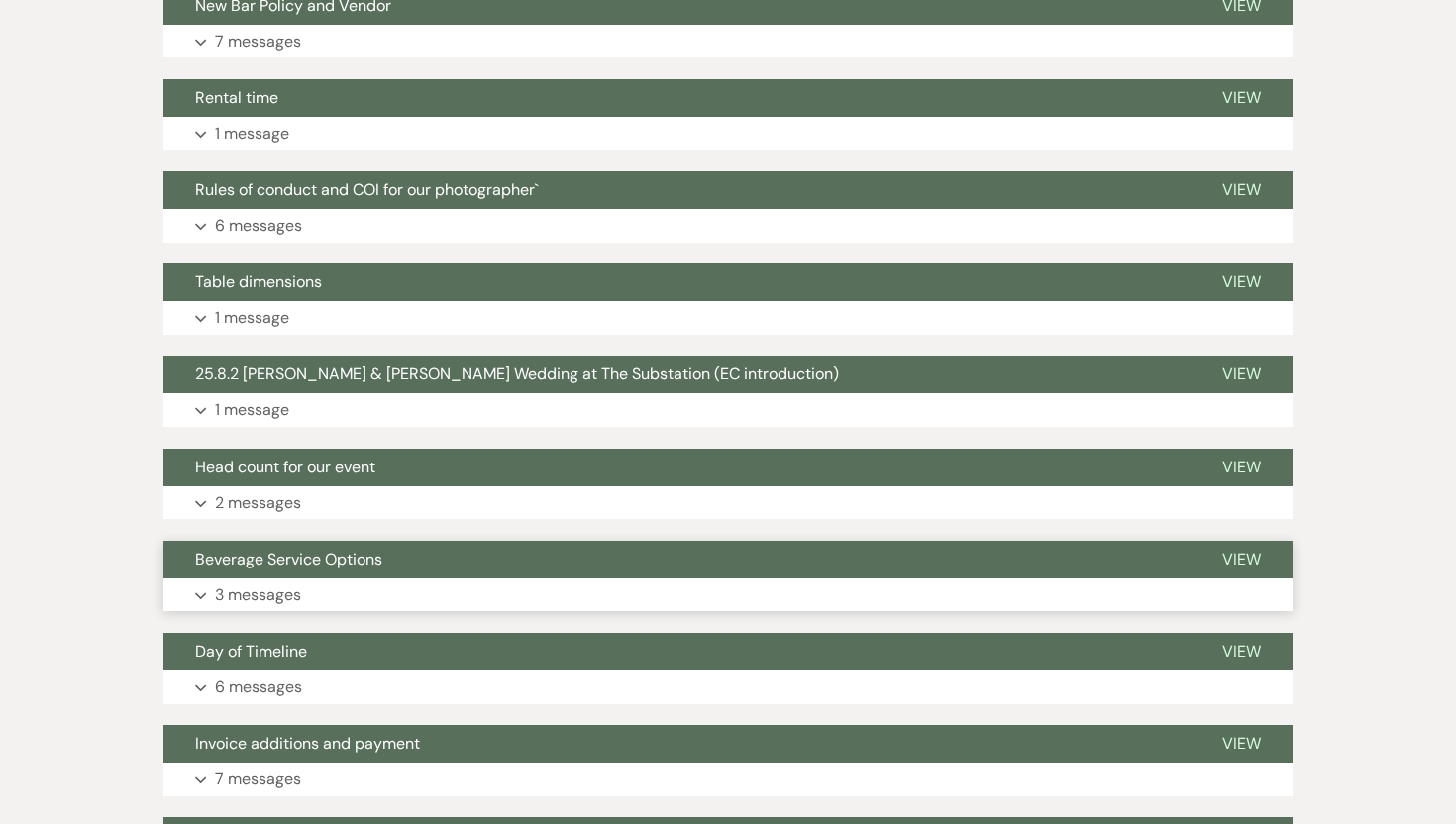 click on "3 messages" at bounding box center (258, 595) 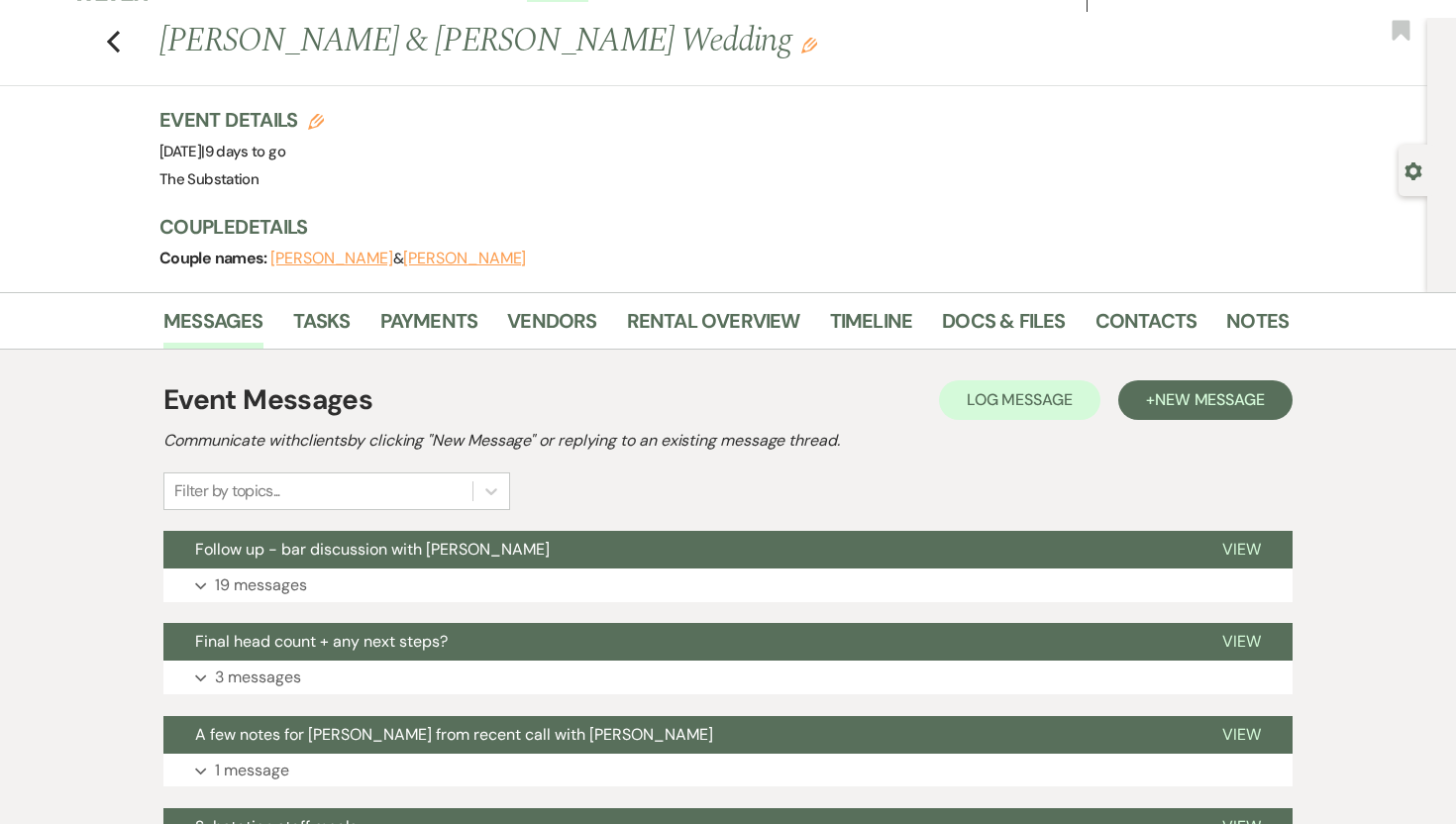 scroll, scrollTop: 40, scrollLeft: 0, axis: vertical 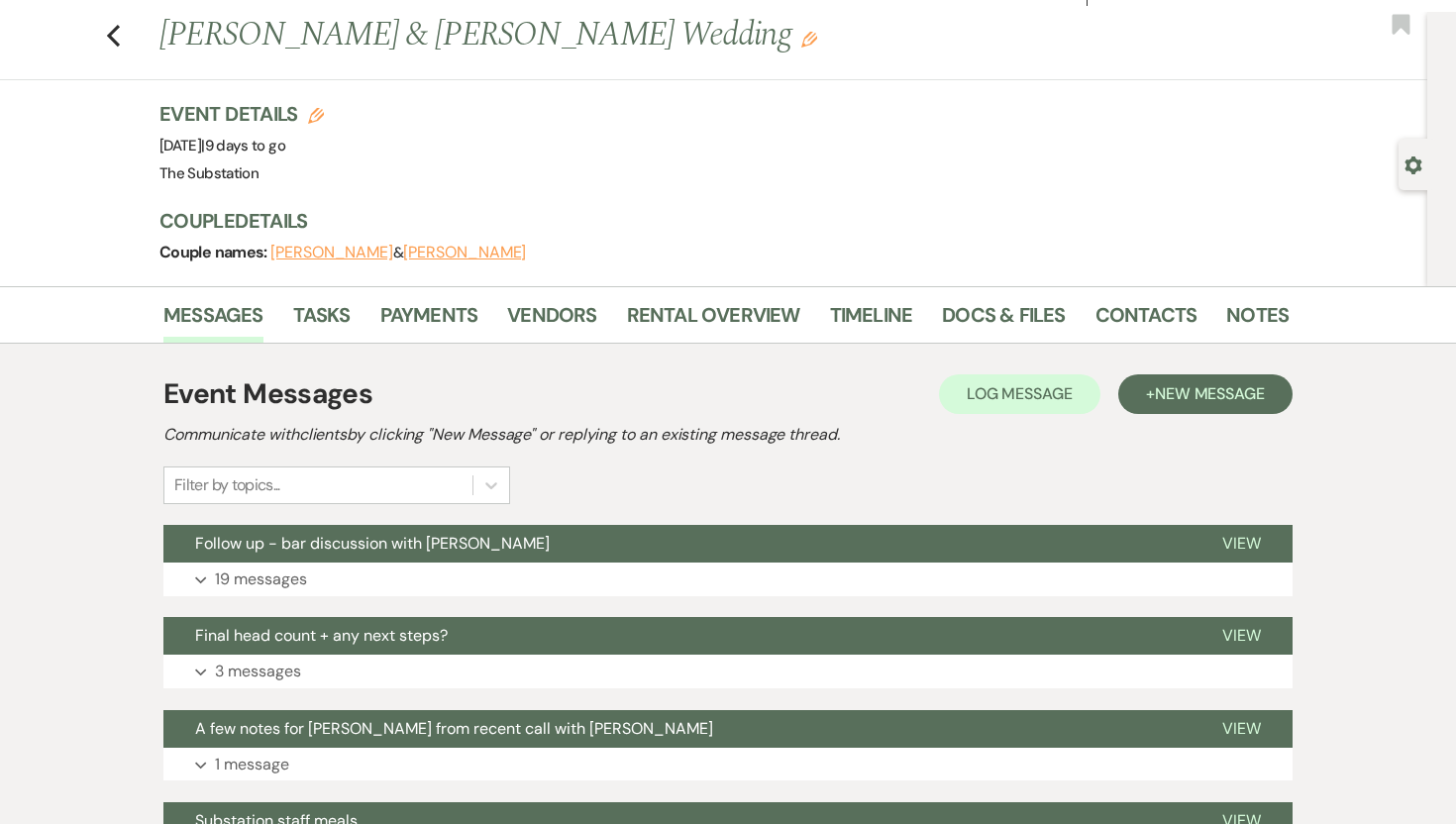 click on "Notes" at bounding box center [1272, 319] 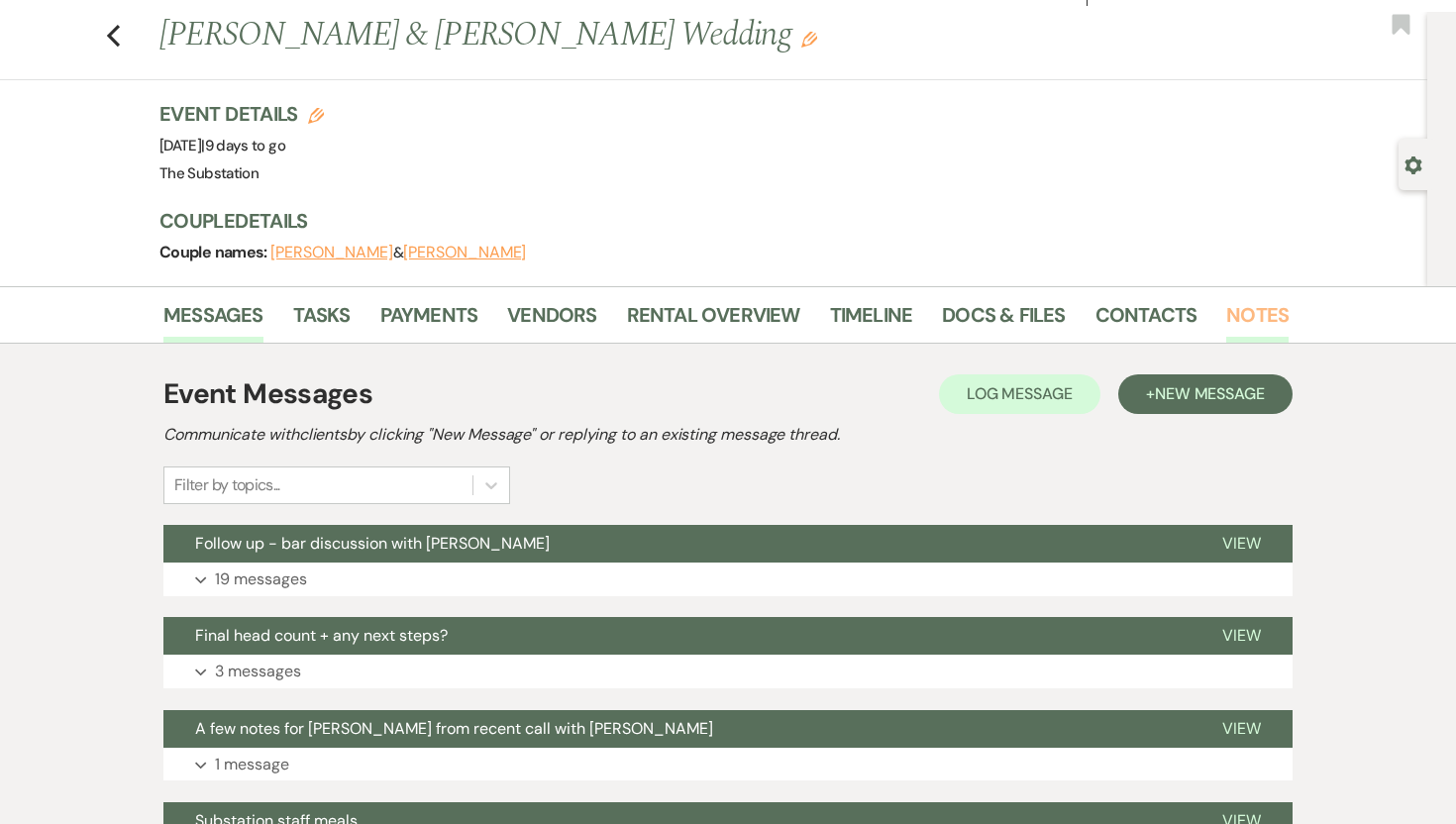 click on "Notes" at bounding box center [1257, 321] 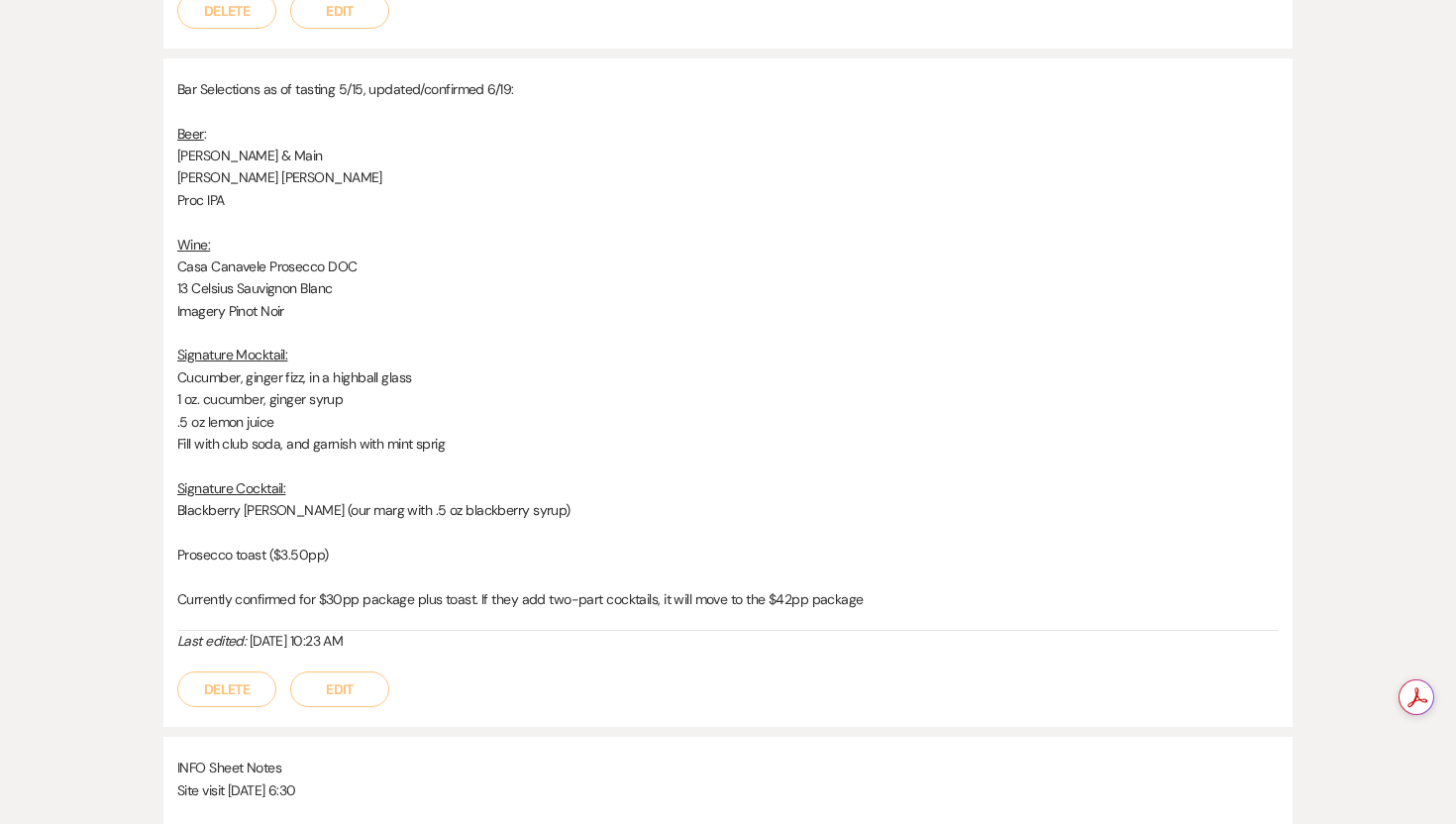 scroll, scrollTop: 1275, scrollLeft: 0, axis: vertical 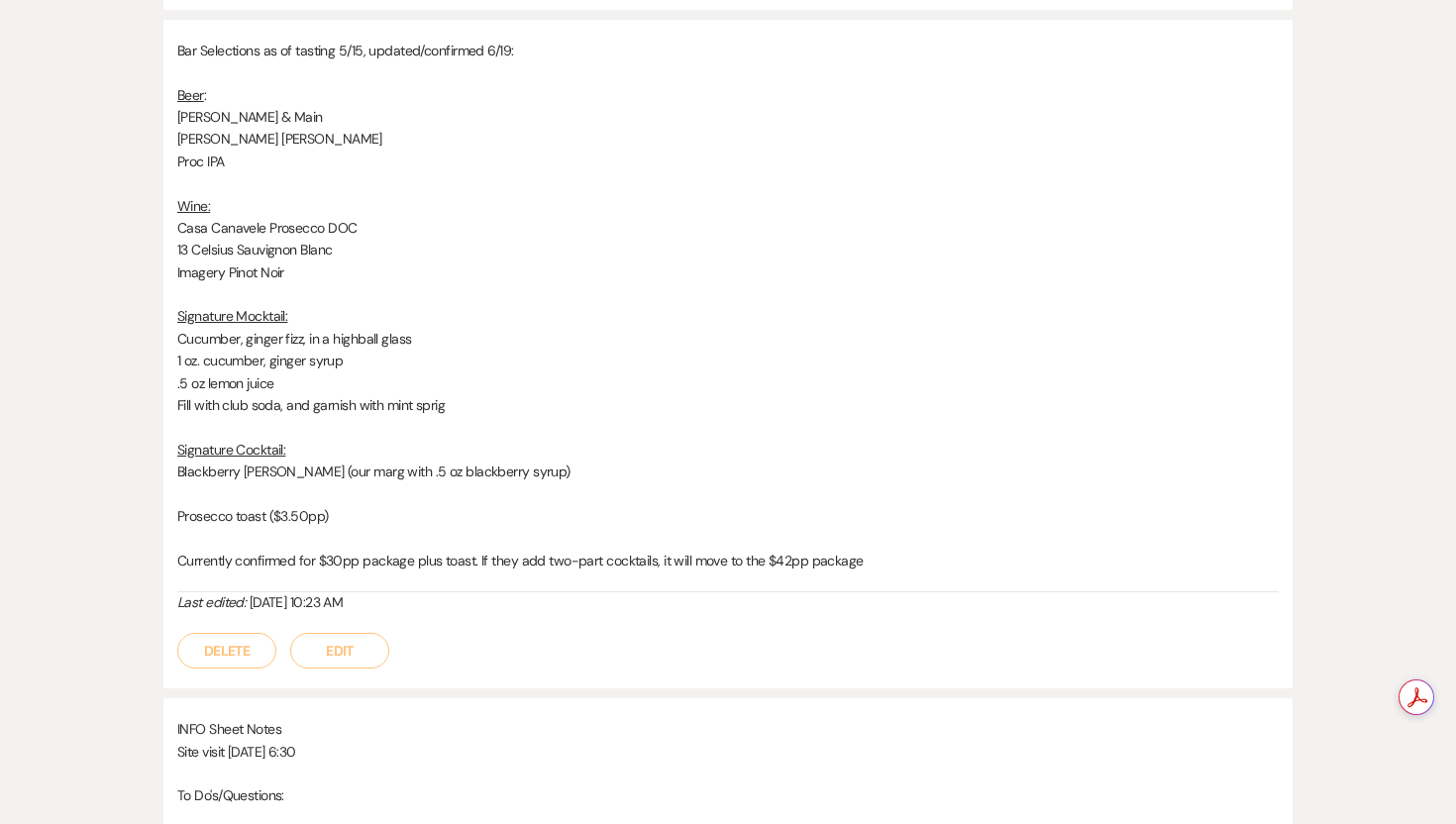 click on "Edit" at bounding box center (340, 651) 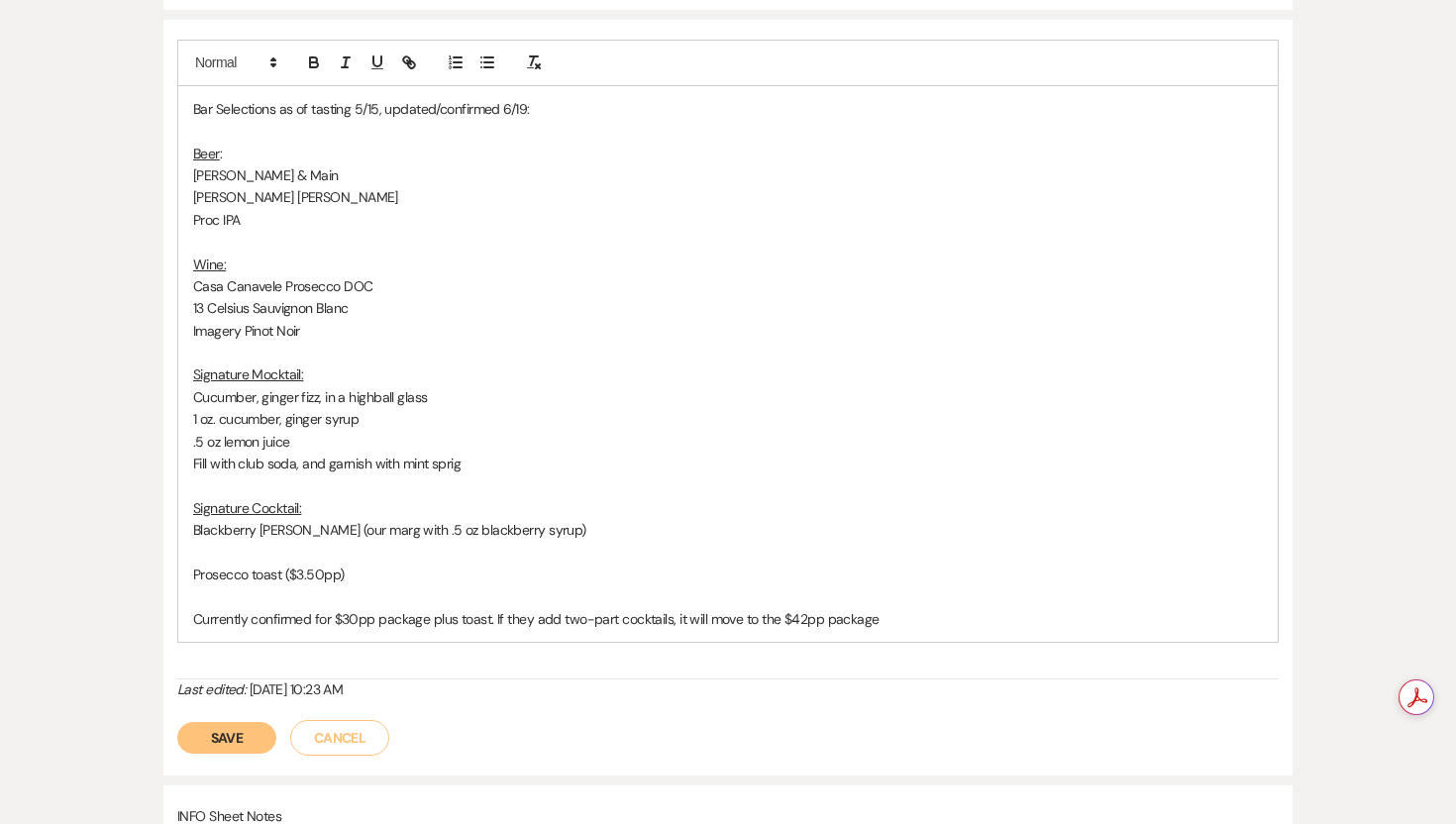 click on "Blackberry [PERSON_NAME] (our marg with .5 oz blackberry syrup)" at bounding box center [728, 530] 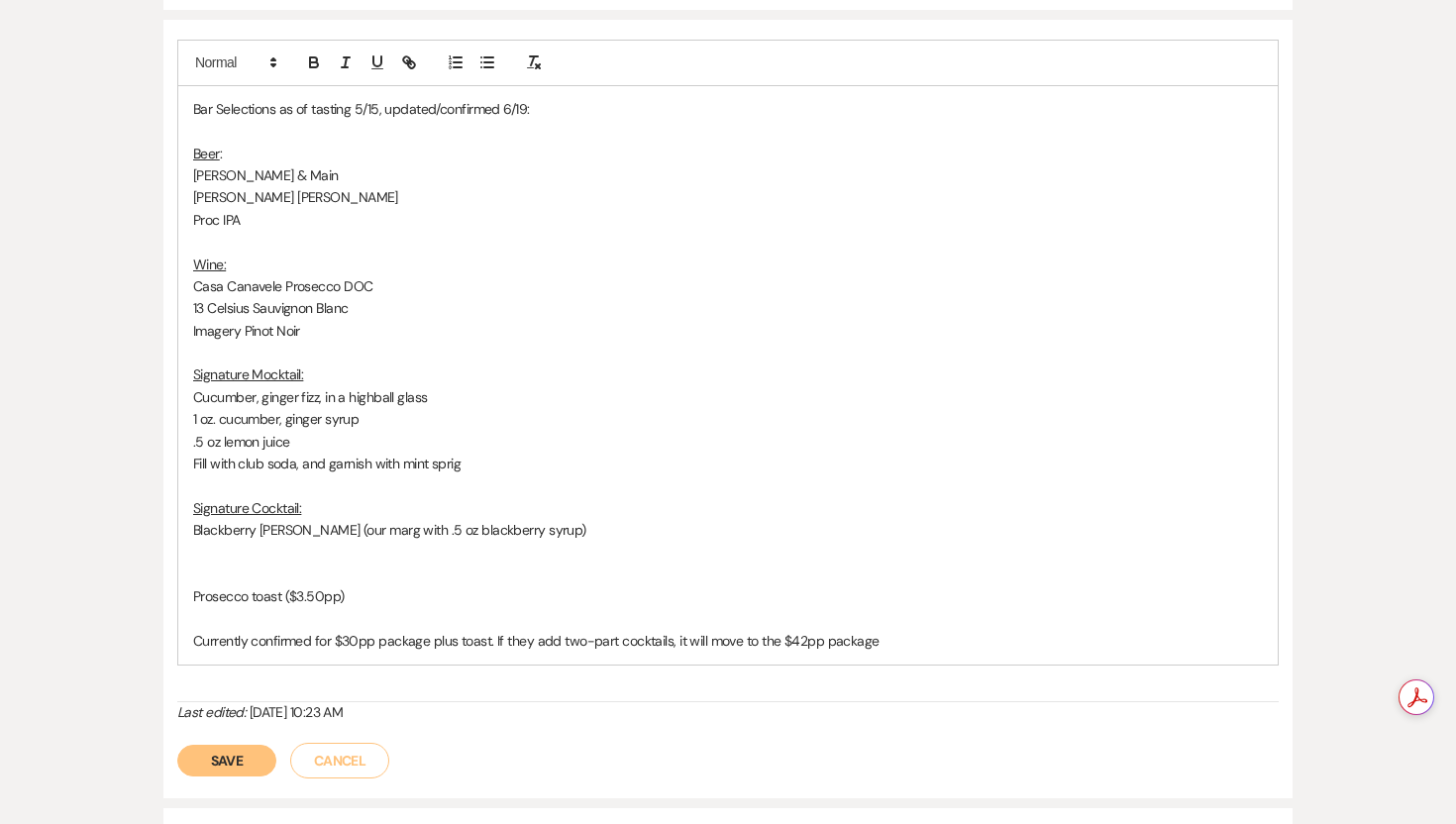 type 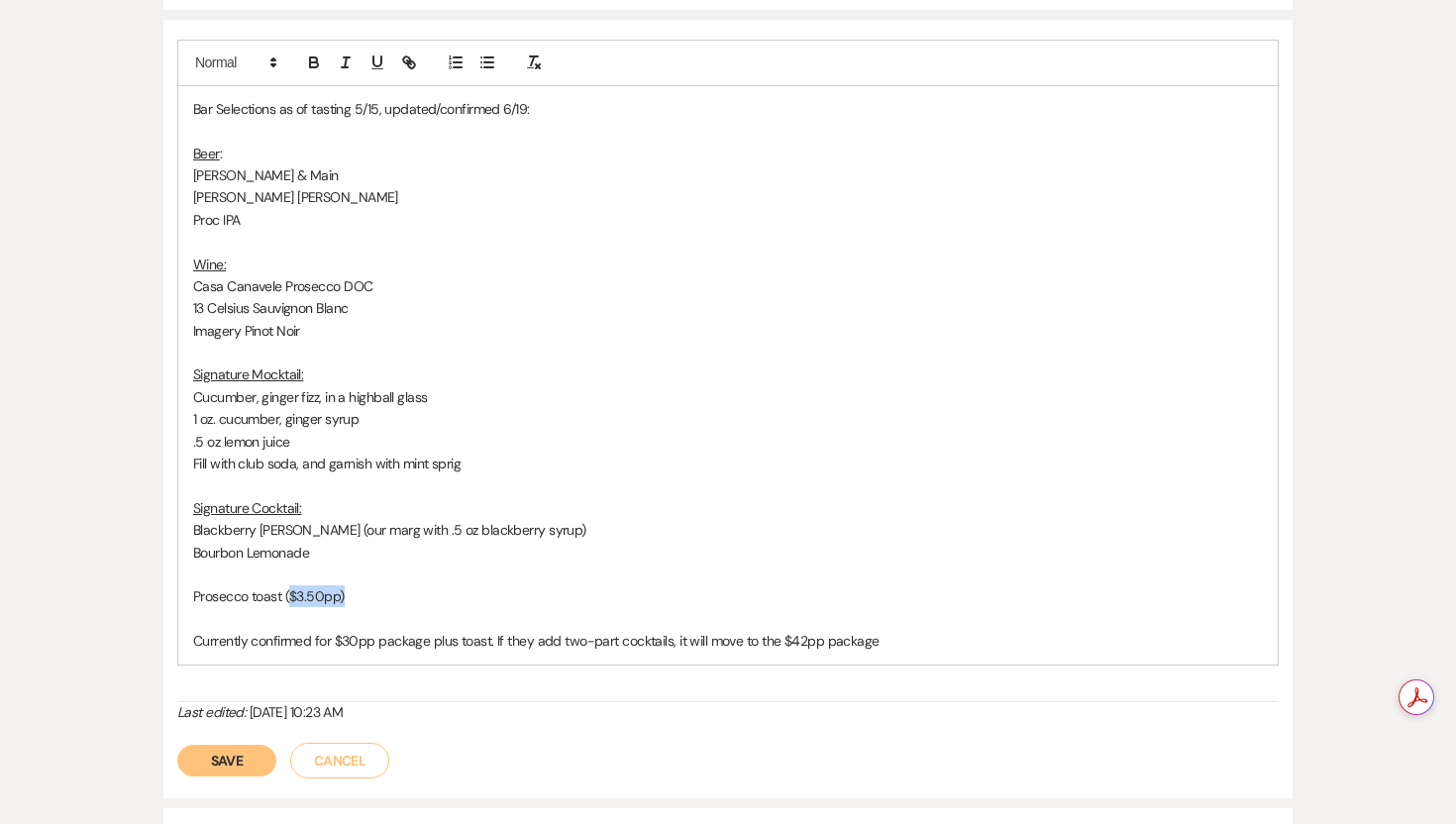 drag, startPoint x: 360, startPoint y: 592, endPoint x: 293, endPoint y: 603, distance: 67.89698 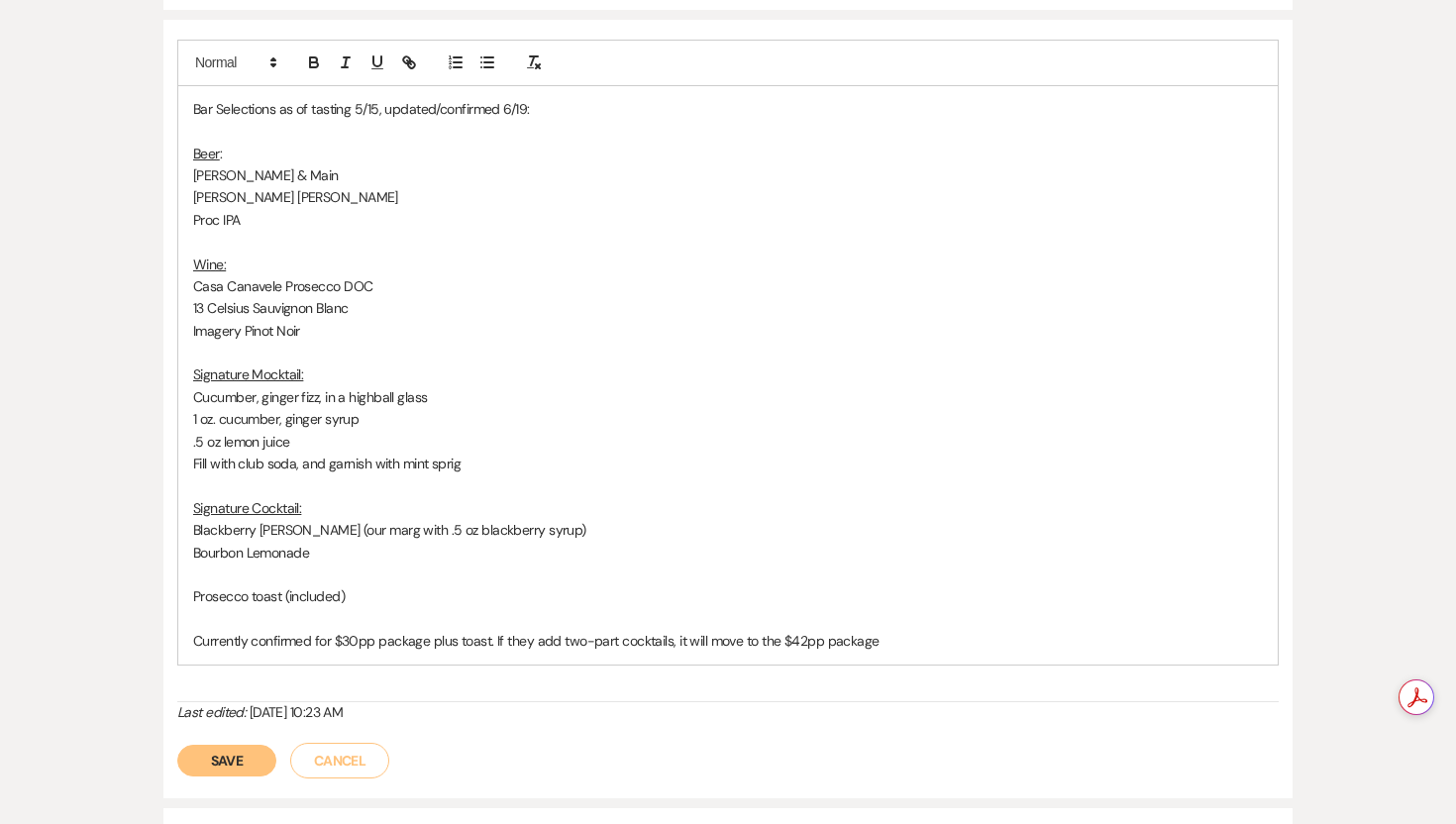 click on "Currently confirmed for $30pp package plus toast. If they add two-part cocktails, it will move to the $42pp package" at bounding box center [728, 641] 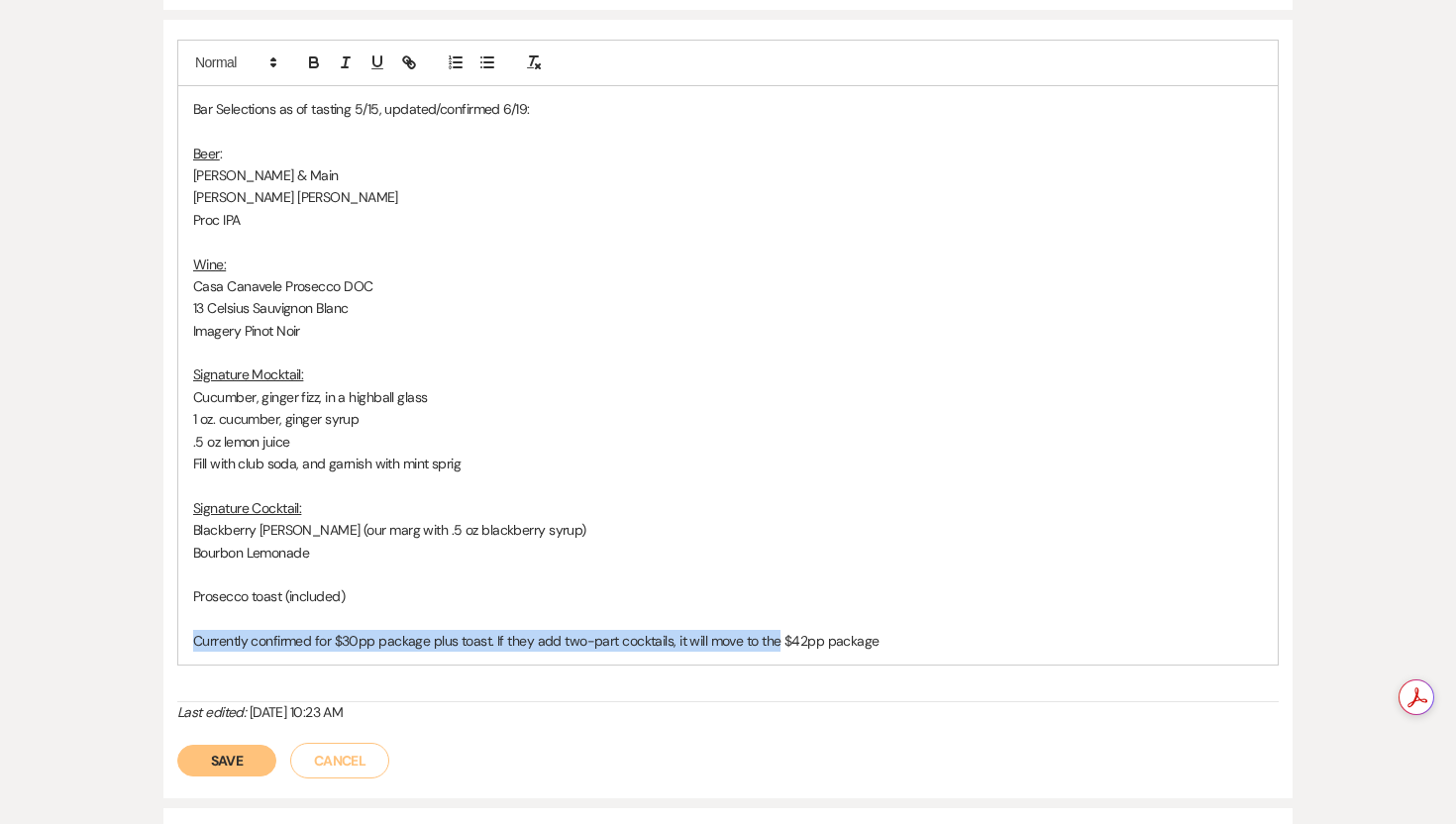 drag, startPoint x: 778, startPoint y: 641, endPoint x: 168, endPoint y: 634, distance: 610.04016 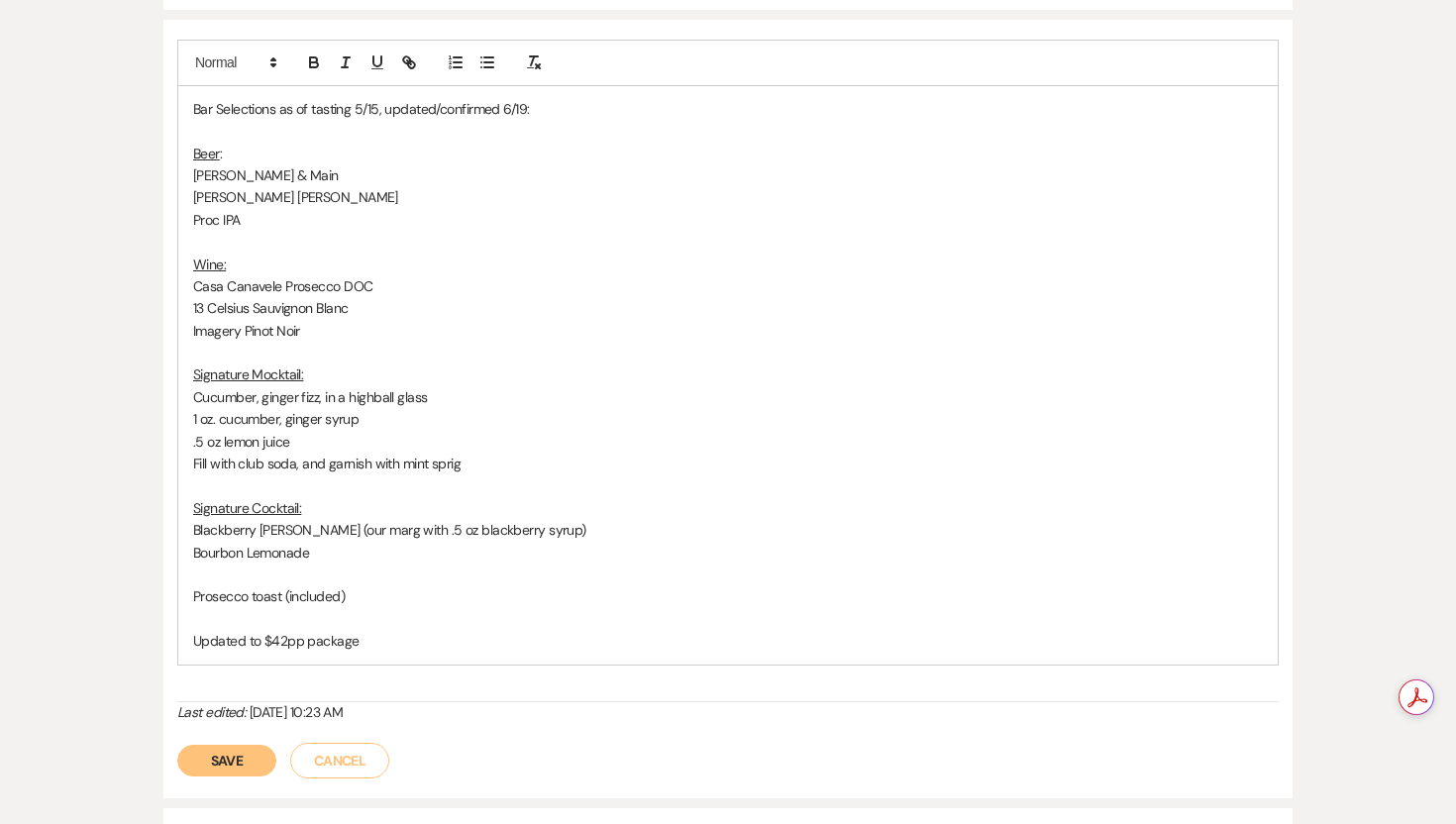 click on "Bar Selections as of tasting 5/15, updated/confirmed 6/19: Beer : [PERSON_NAME] & Main [PERSON_NAME] [PERSON_NAME] Proc IPA Wine: Casa Canavele Prosecco DOC 13 Celsius Sauvignon Blanc Imagery Pinot Noir Signature Mocktail: Cucumber, ginger fizz, in a highball glass 1 oz. cucumber, ginger syrup .5 oz lemon juice Fill with club soda, and garnish with mint sprig Signature Cocktail: Blackberry [PERSON_NAME] (our marg with .5 oz blackberry syrup) Bourbon Lemonade Prosecco toast (included) Updated to $42pp package" at bounding box center [728, 375] 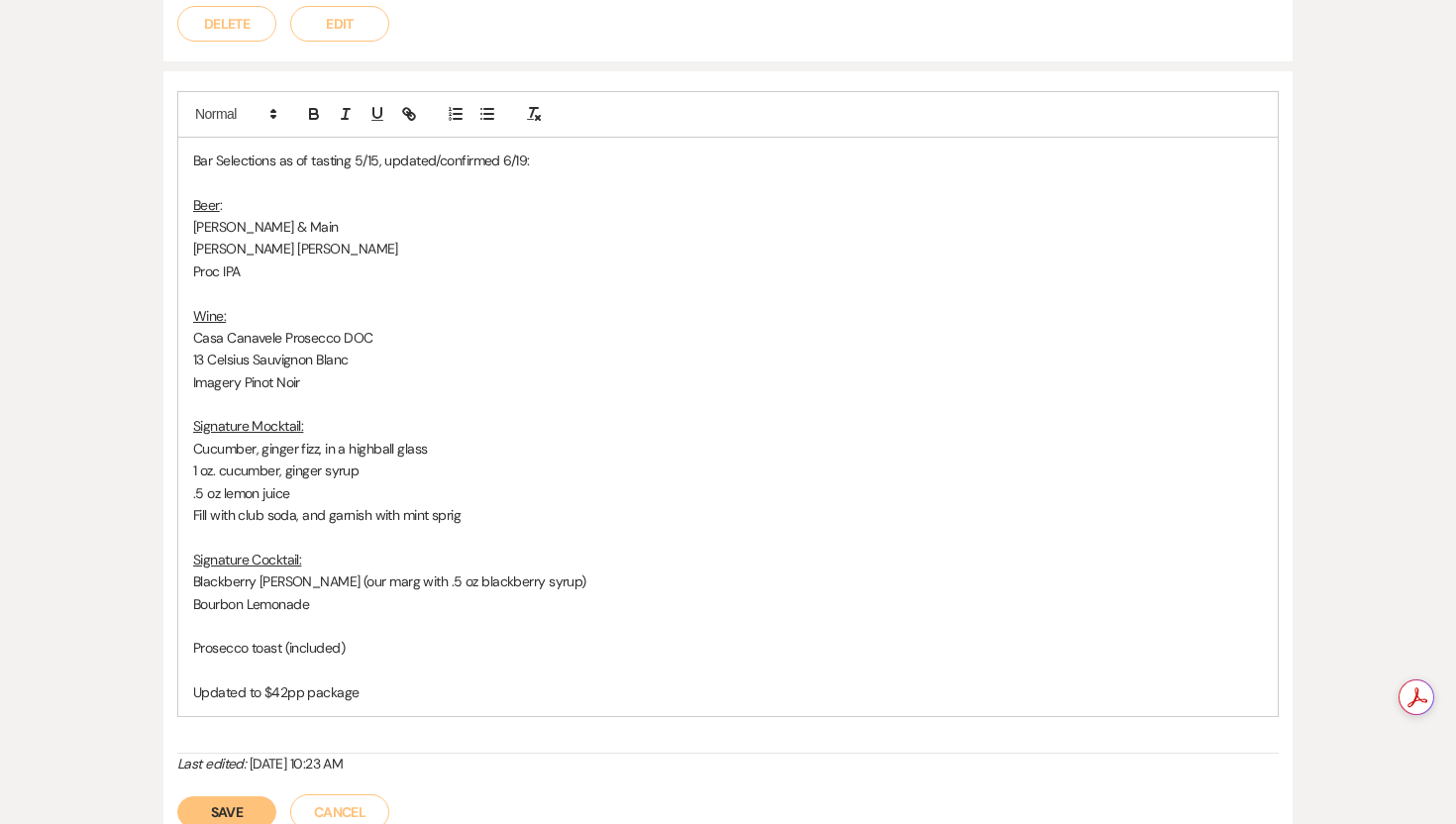scroll, scrollTop: 1221, scrollLeft: 0, axis: vertical 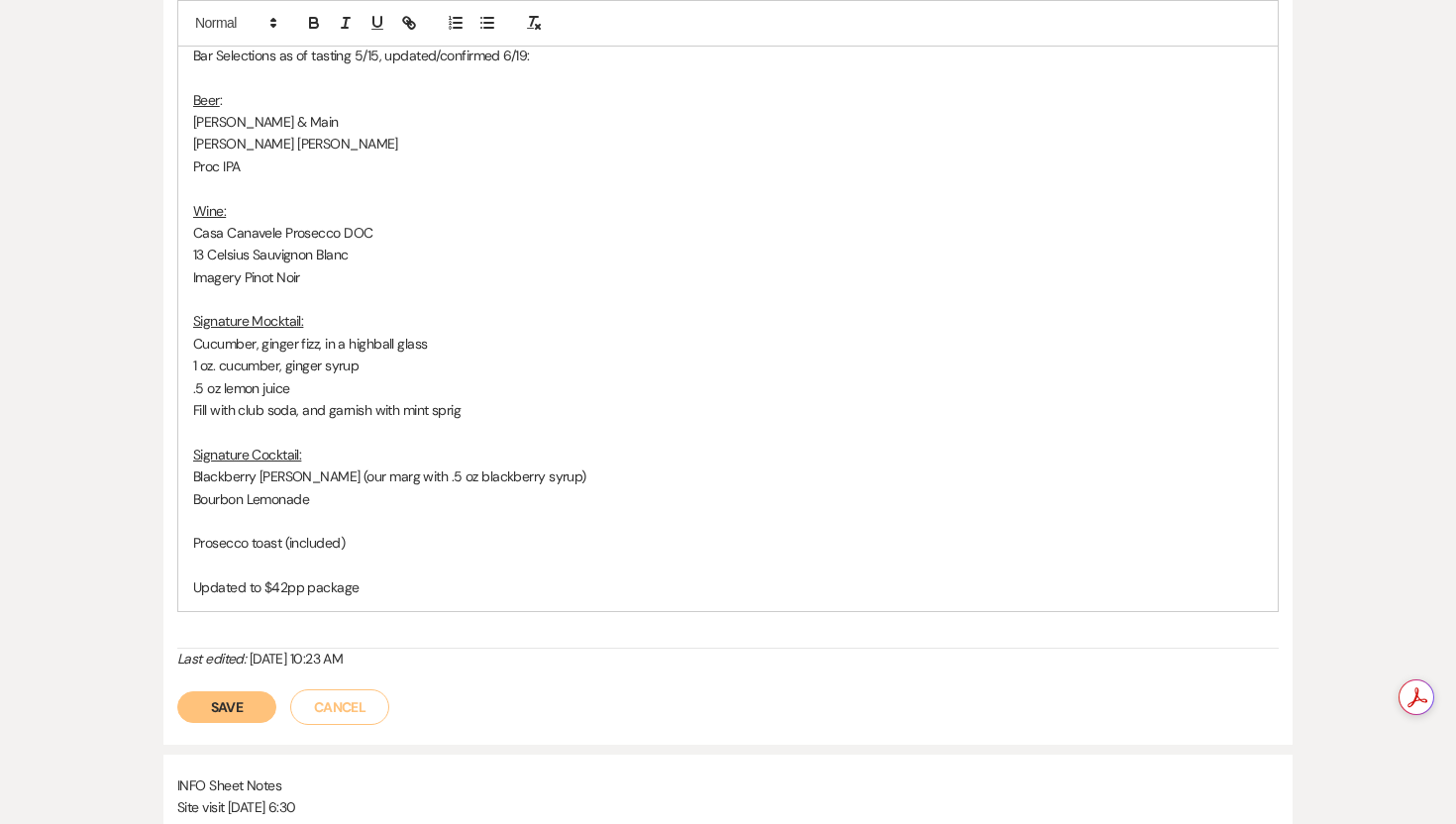 click on "Save" at bounding box center [227, 707] 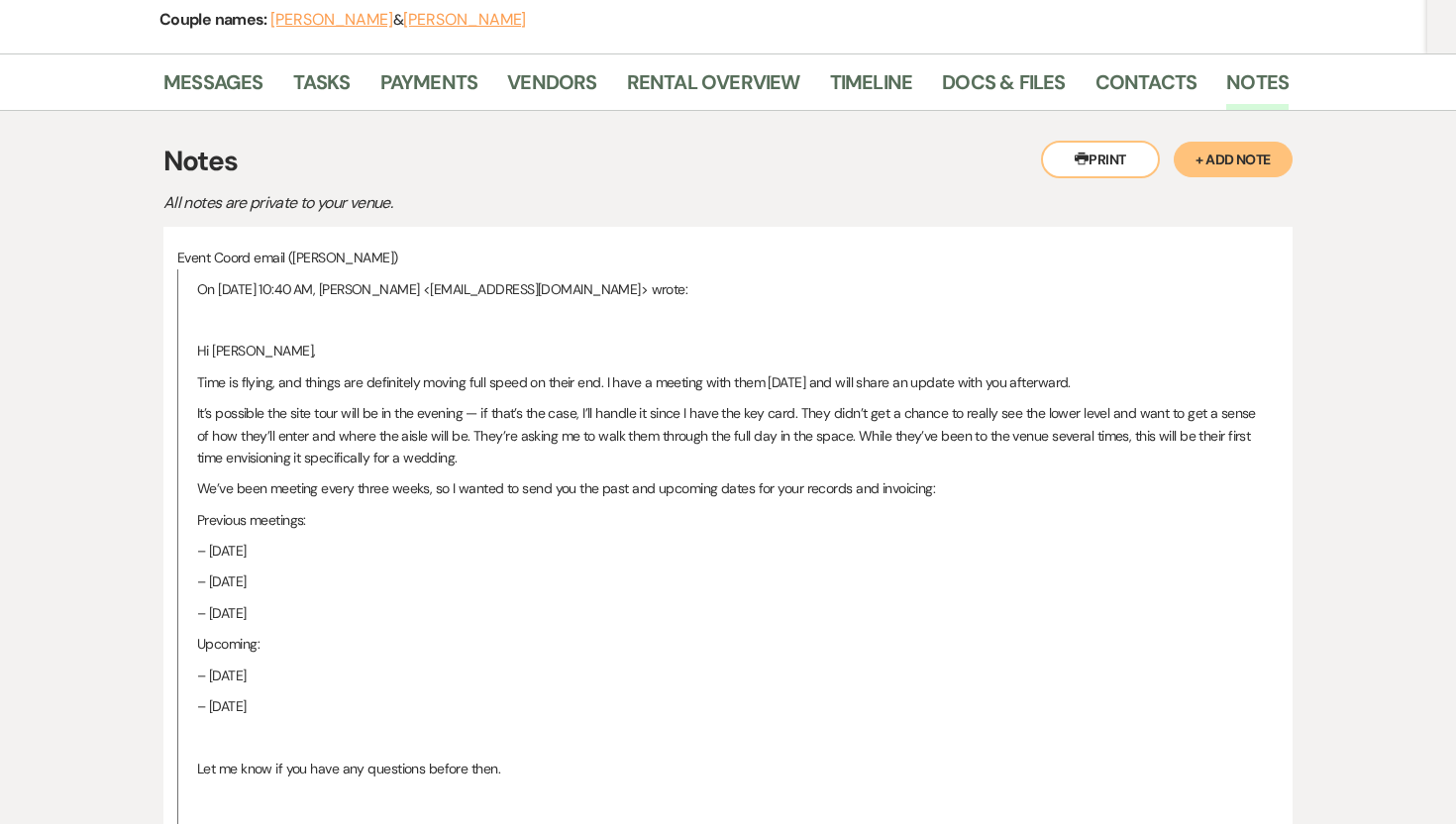 scroll, scrollTop: 168, scrollLeft: 0, axis: vertical 